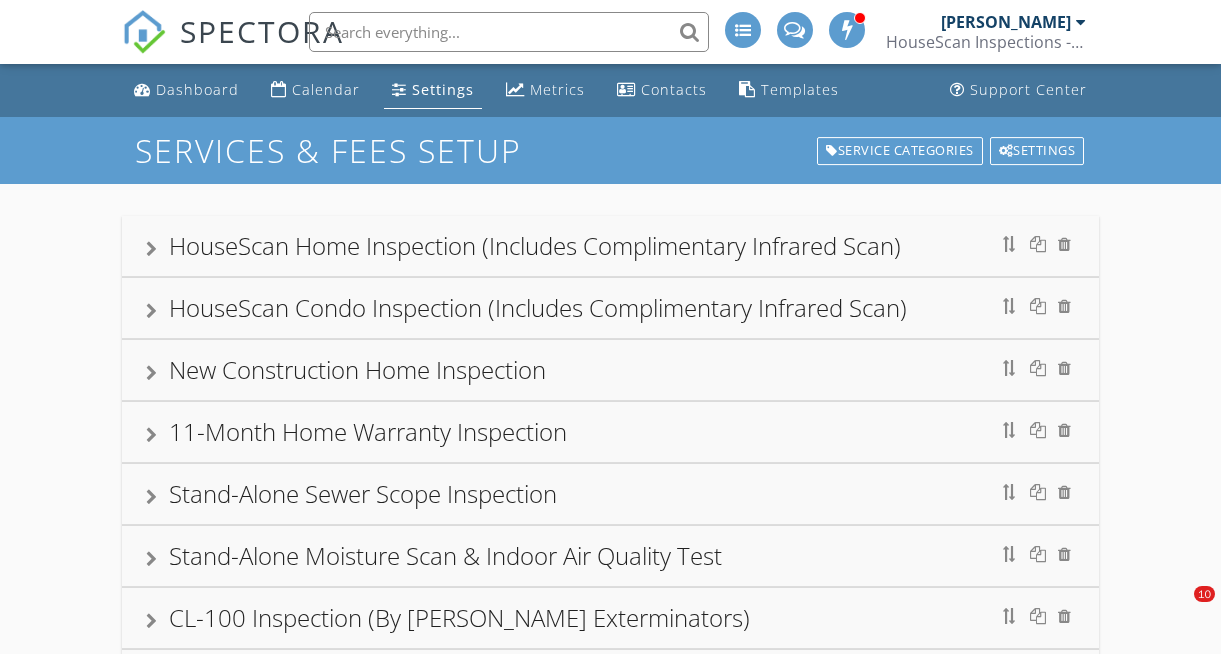 scroll, scrollTop: 0, scrollLeft: 0, axis: both 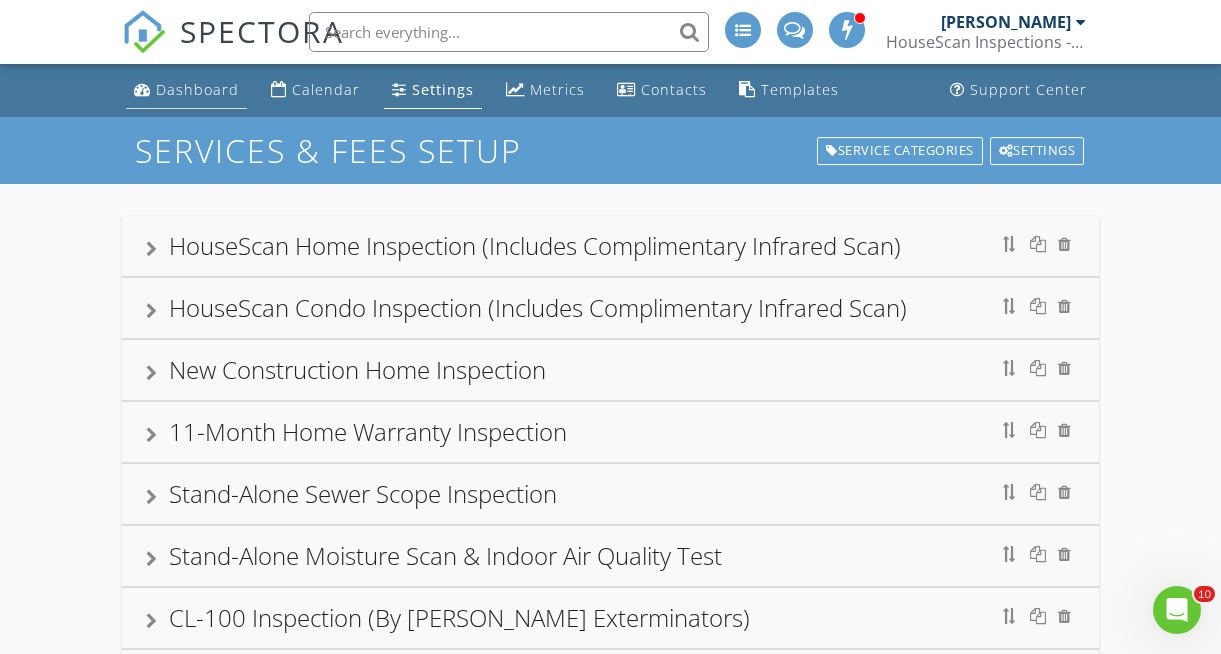 click on "Dashboard" at bounding box center [197, 89] 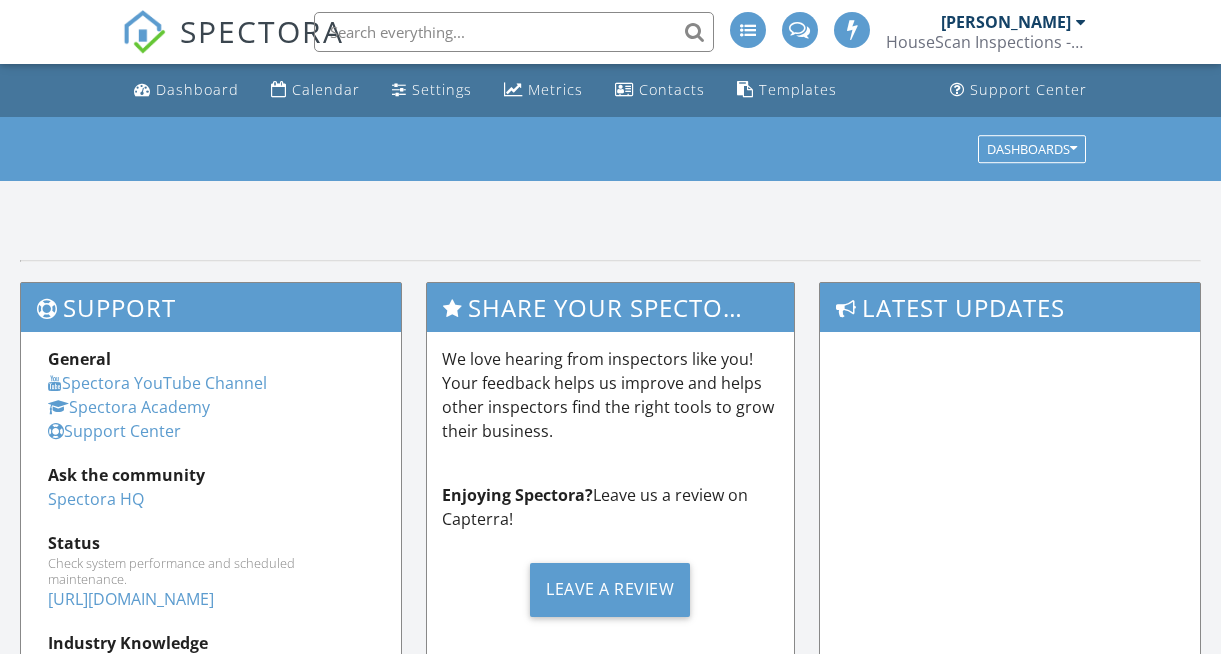 scroll, scrollTop: 0, scrollLeft: 0, axis: both 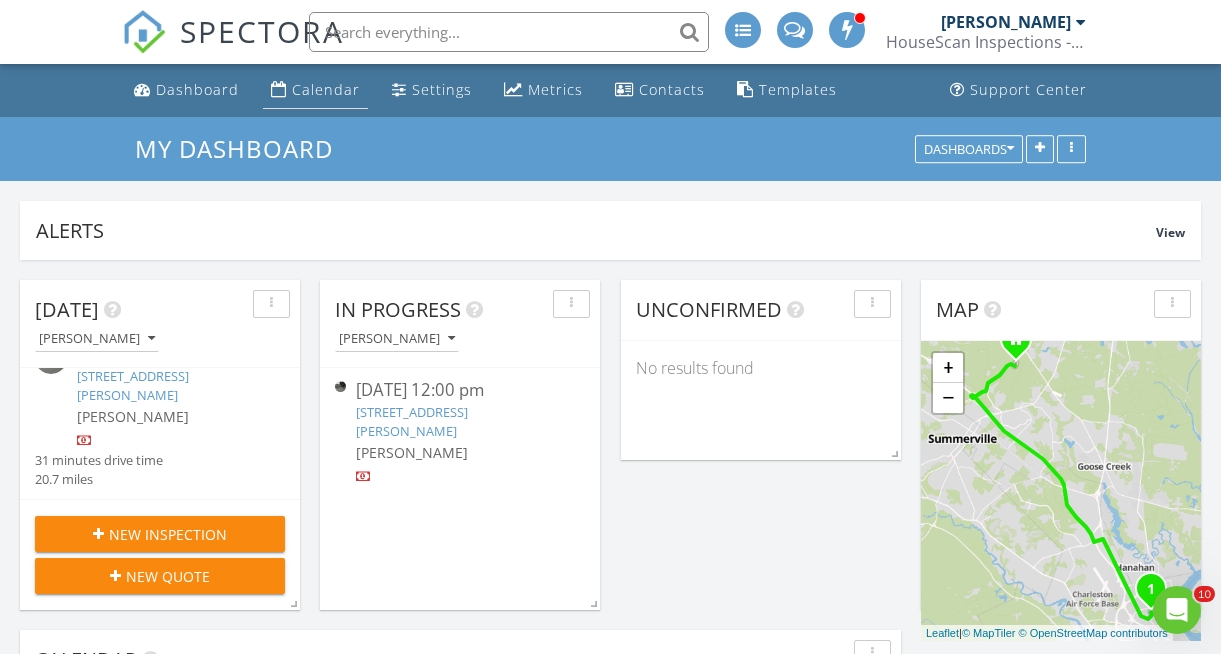 click on "Calendar" at bounding box center (326, 89) 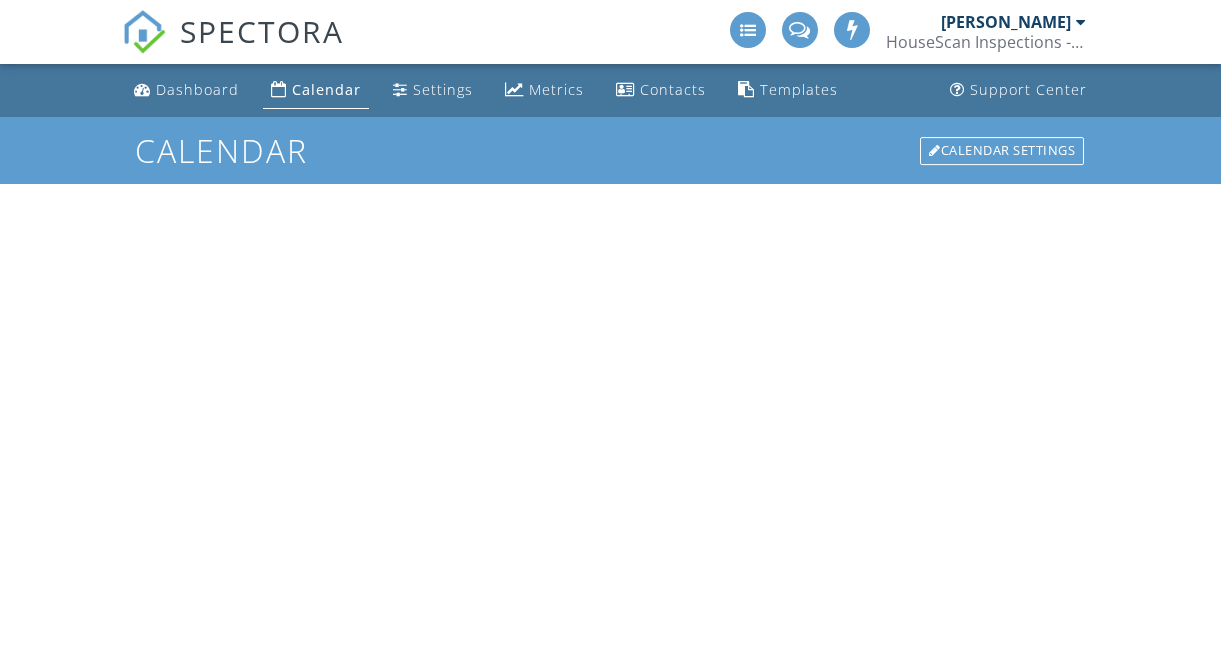 scroll, scrollTop: 0, scrollLeft: 0, axis: both 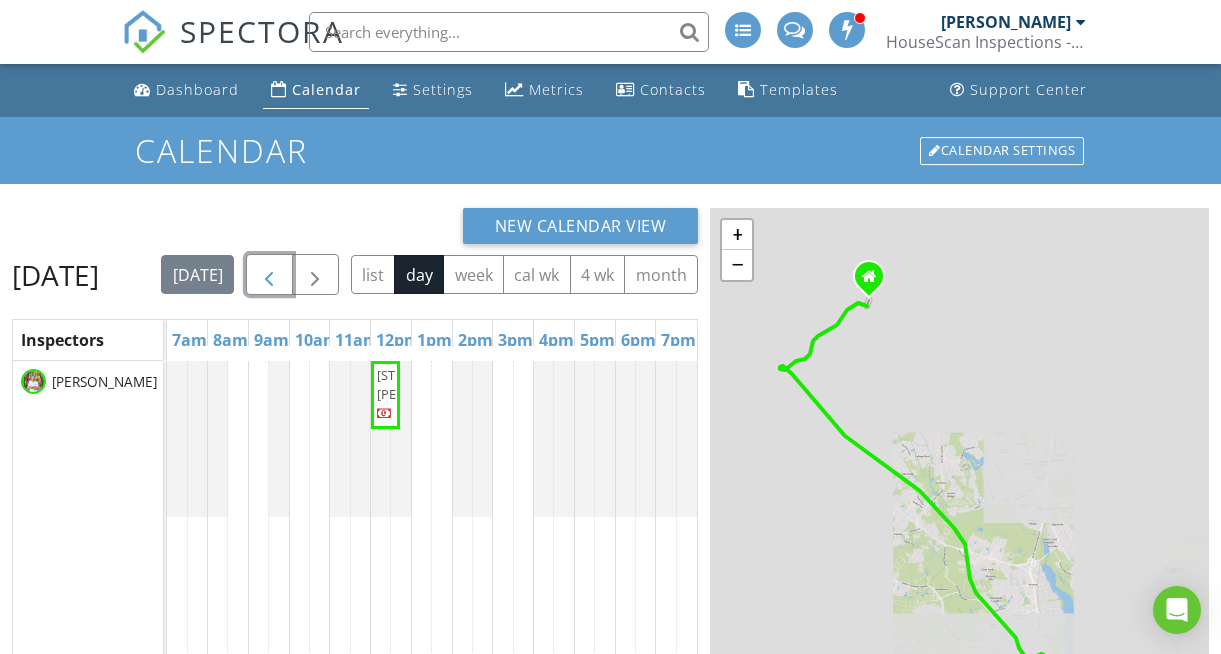 click at bounding box center [269, 275] 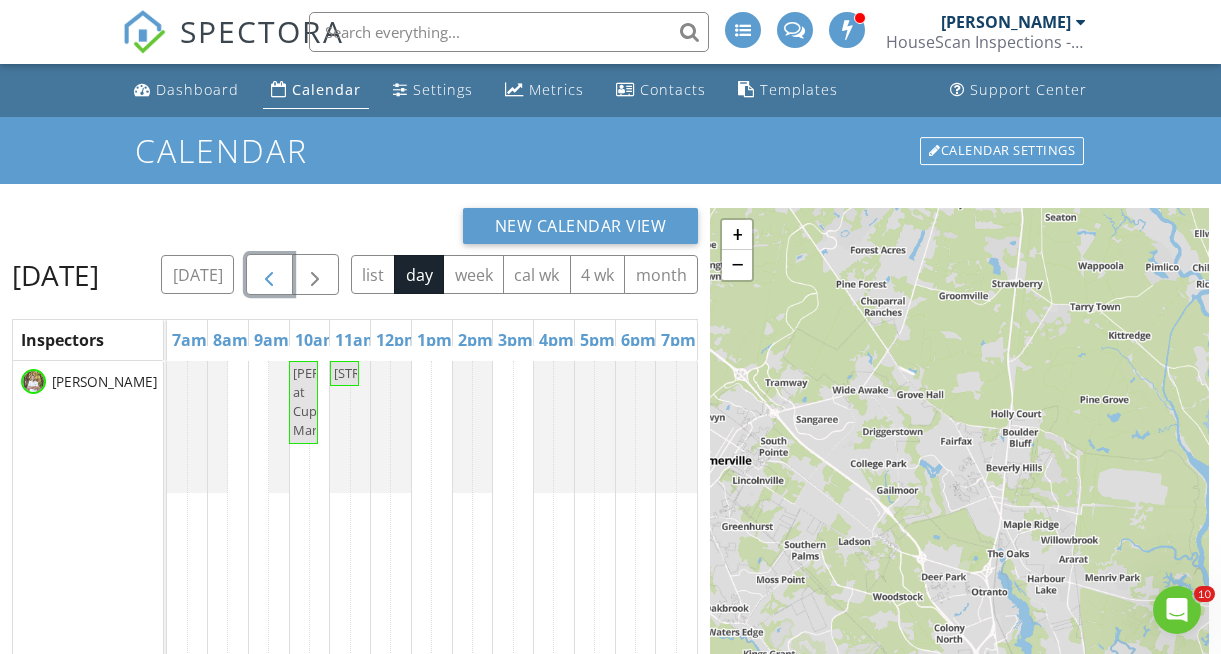 scroll, scrollTop: 0, scrollLeft: 0, axis: both 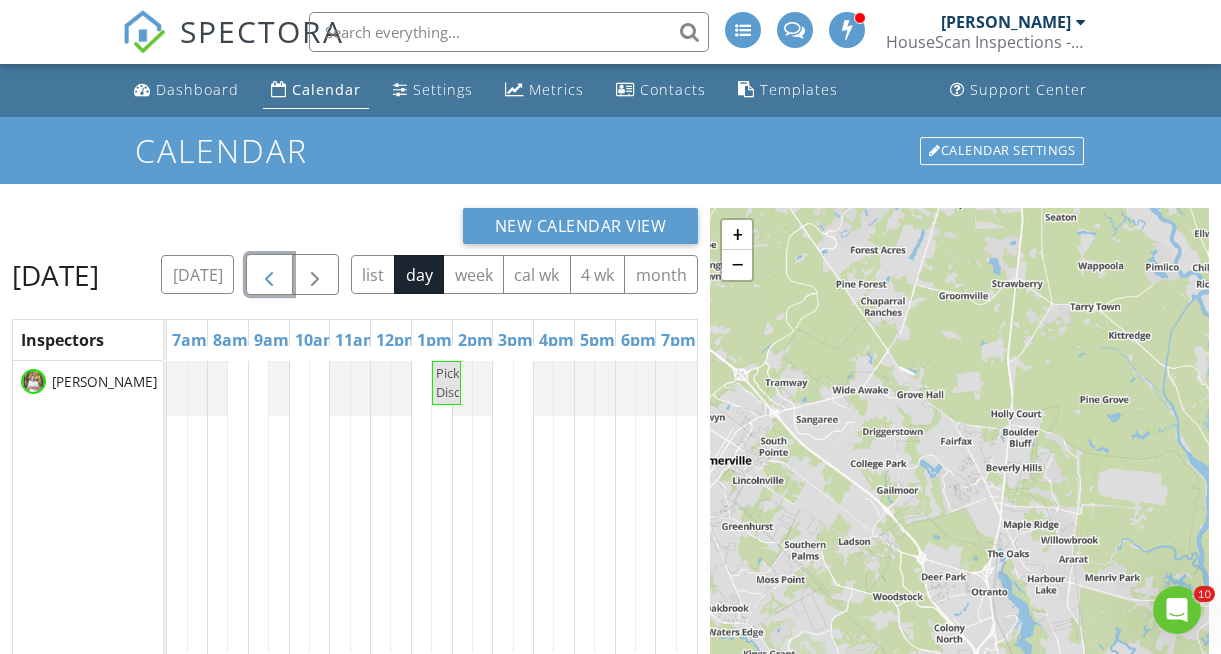 click at bounding box center [269, 275] 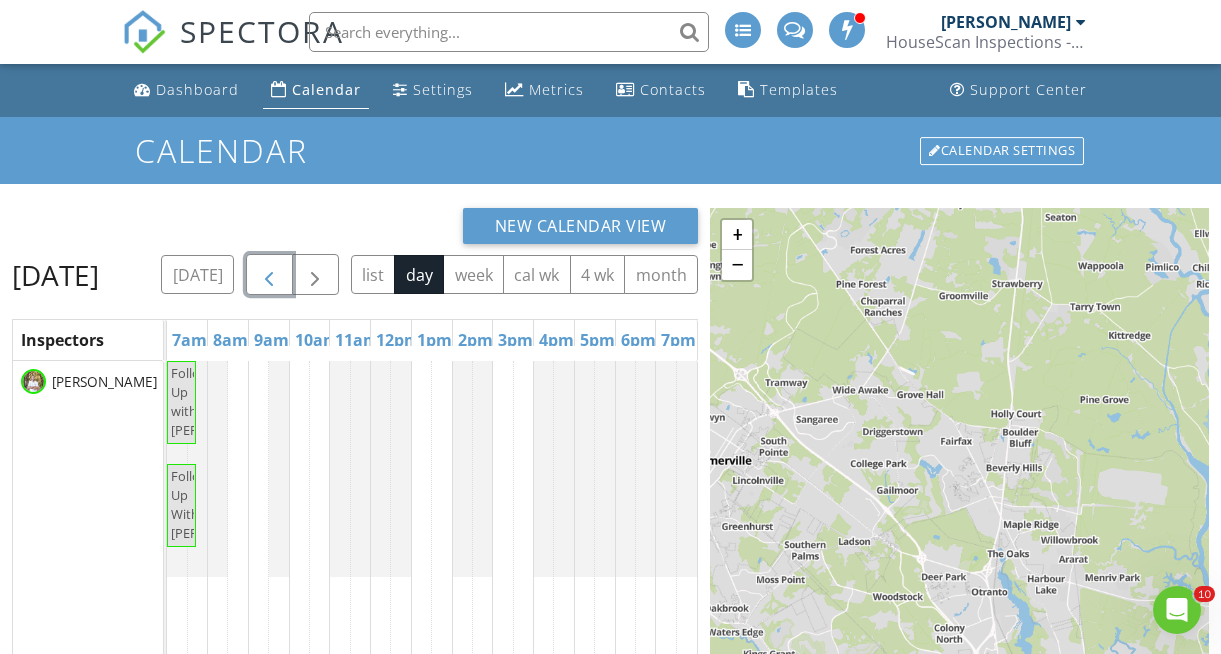 click at bounding box center [269, 275] 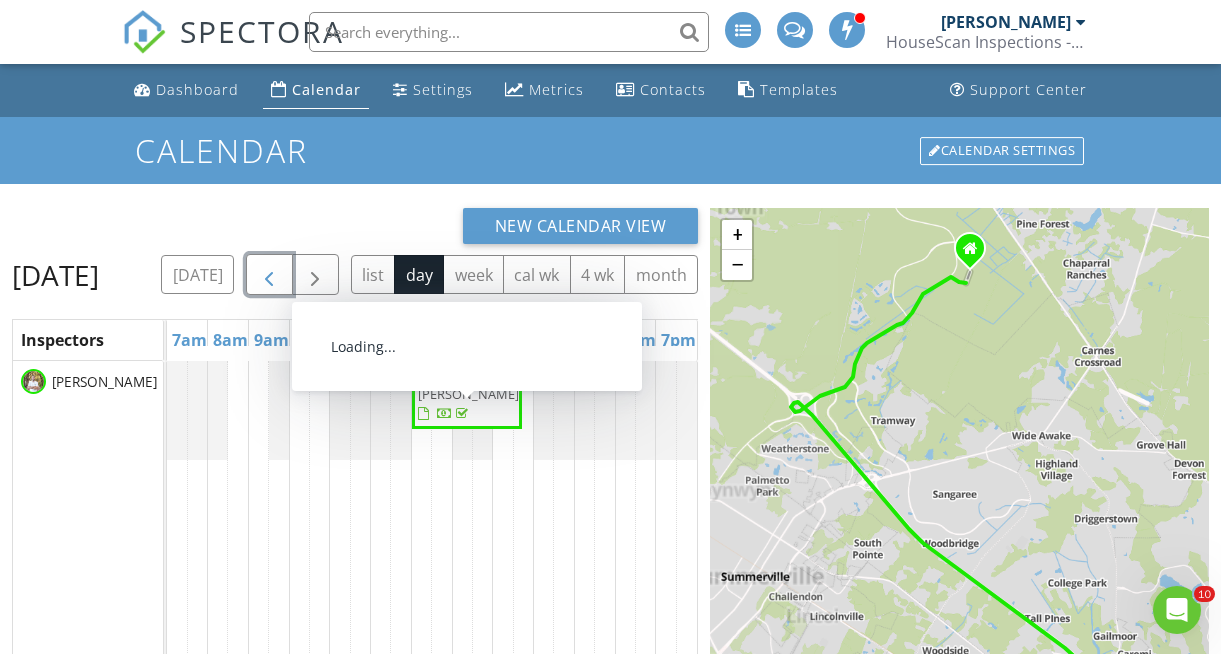 click on "9712 Transplanter Cir, Ladson 29456" at bounding box center [474, 384] 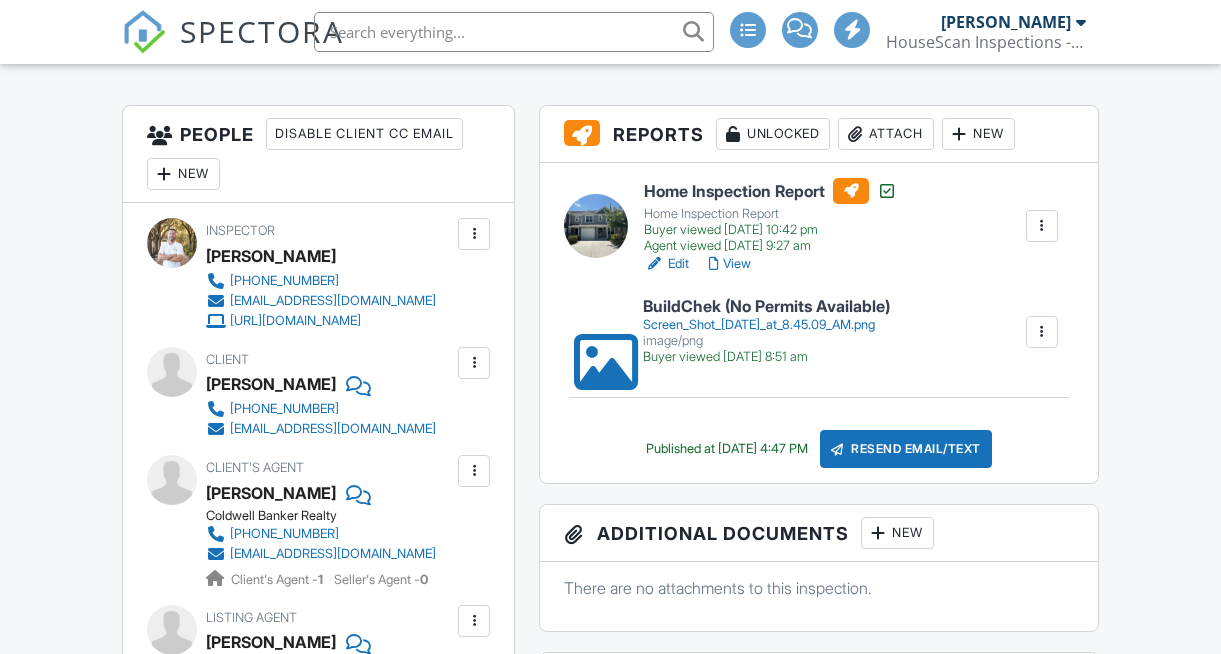 scroll, scrollTop: 502, scrollLeft: 0, axis: vertical 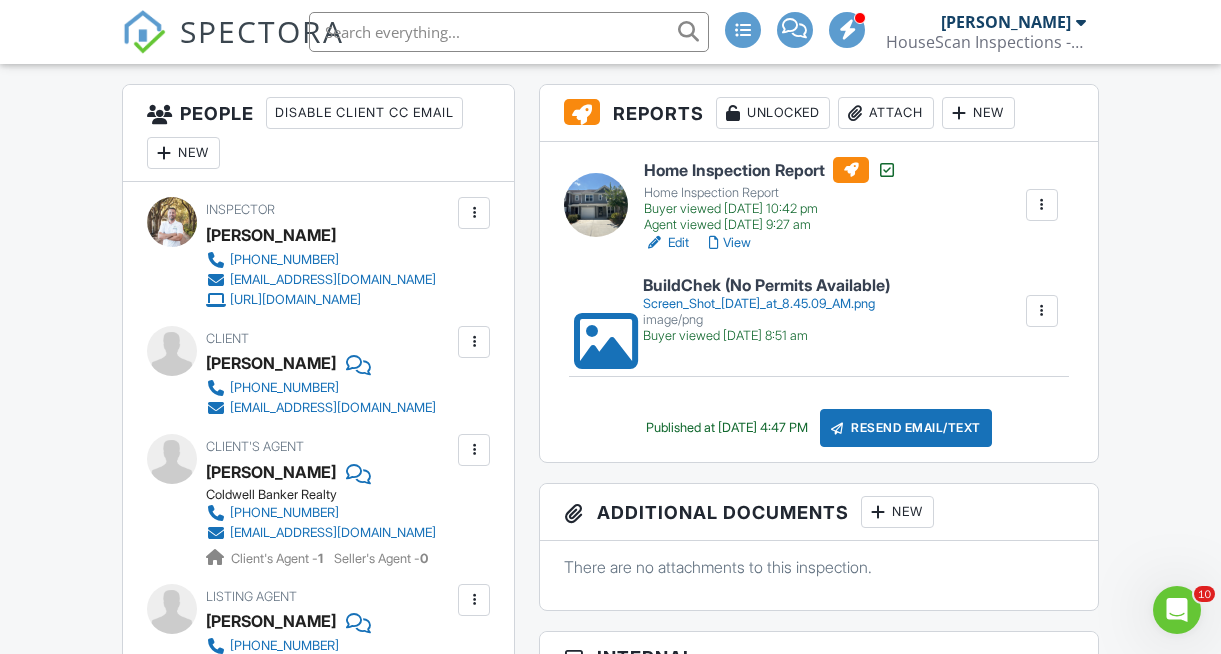 click on "Attach" at bounding box center [886, 113] 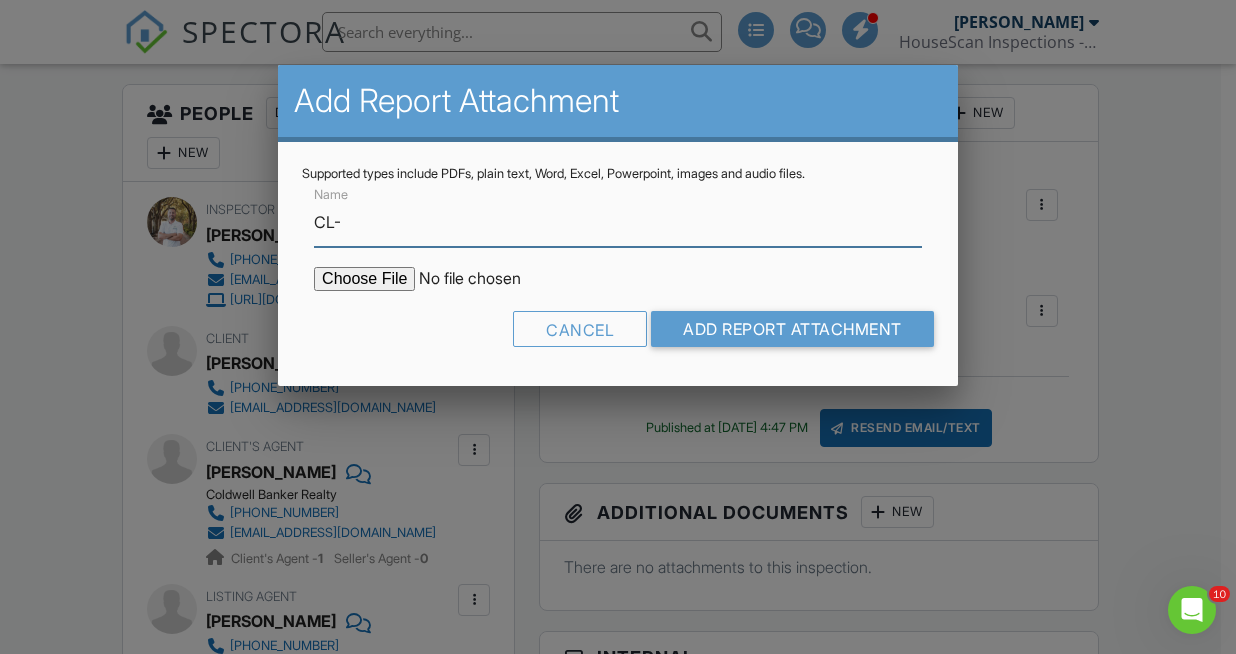 type on "CL-100 Report" 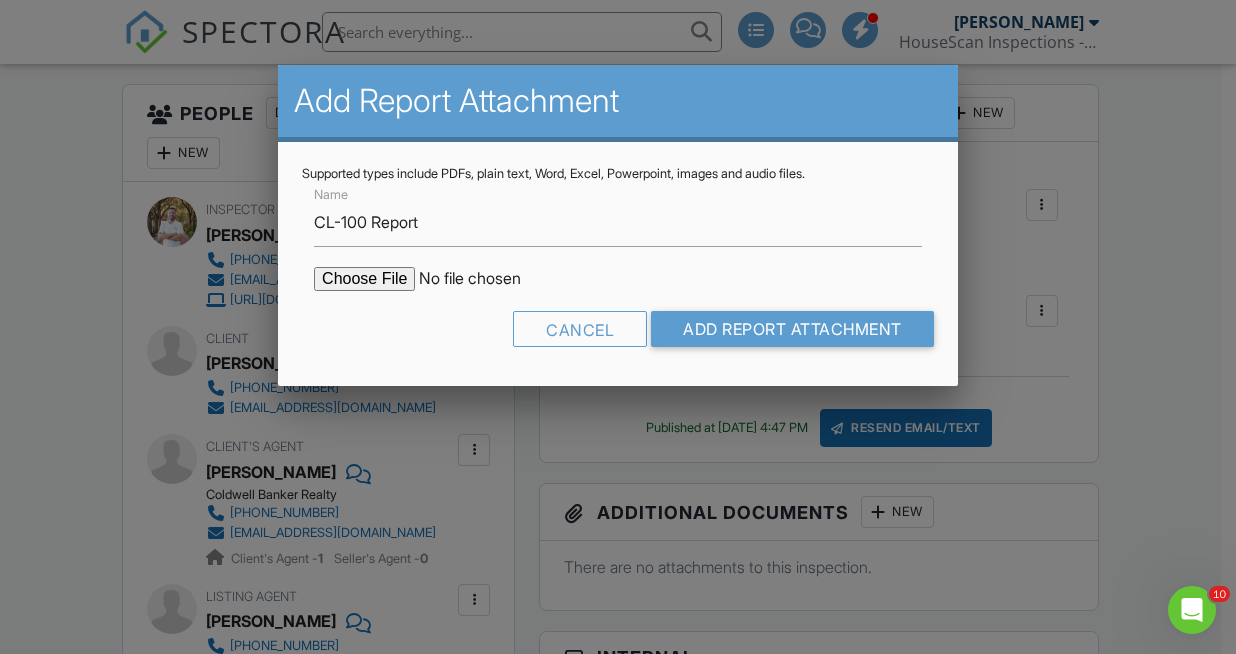 click at bounding box center [484, 279] 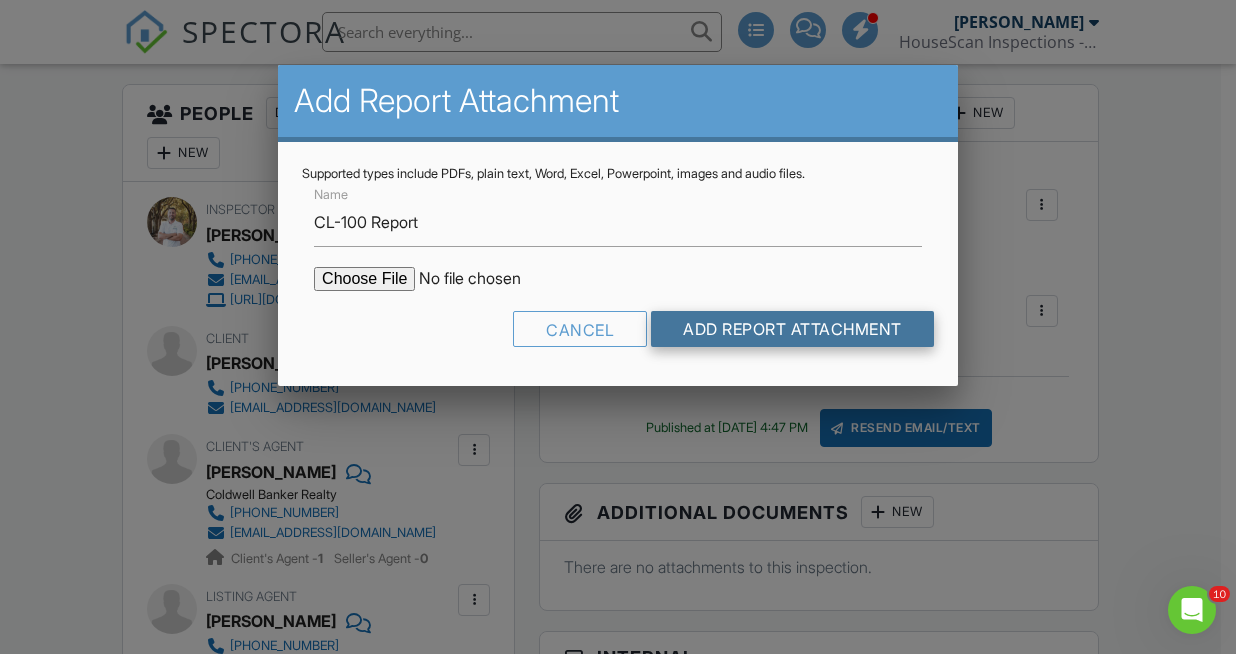 click on "Add Report Attachment" at bounding box center (792, 329) 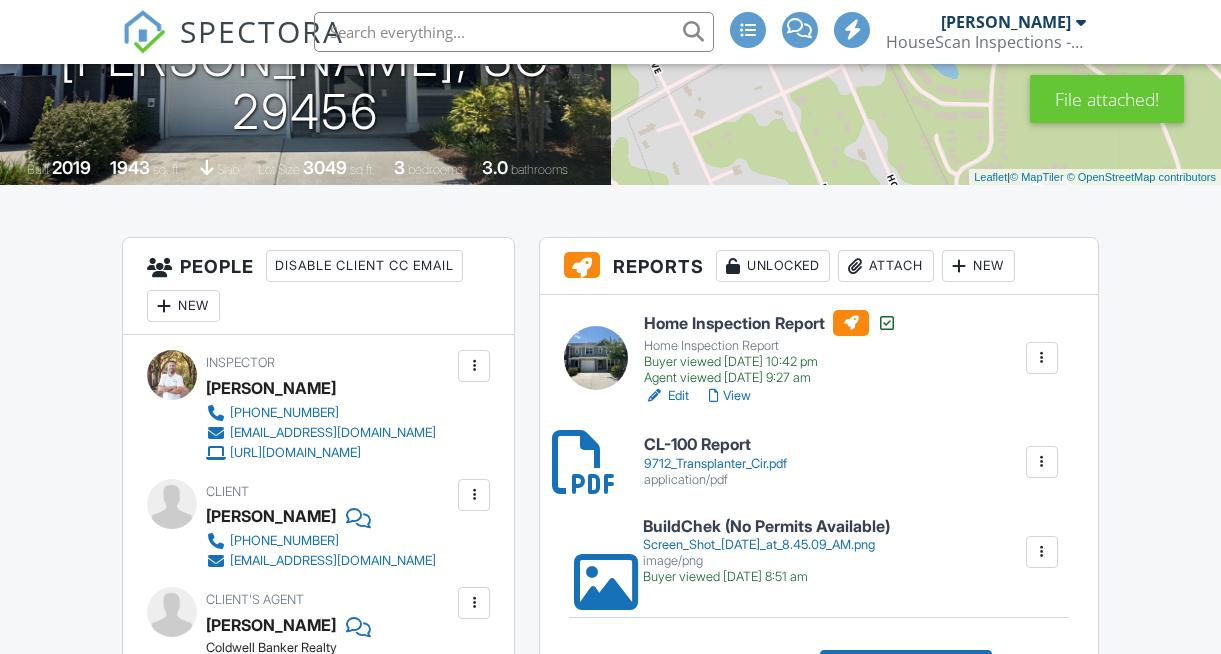 scroll, scrollTop: 917, scrollLeft: 0, axis: vertical 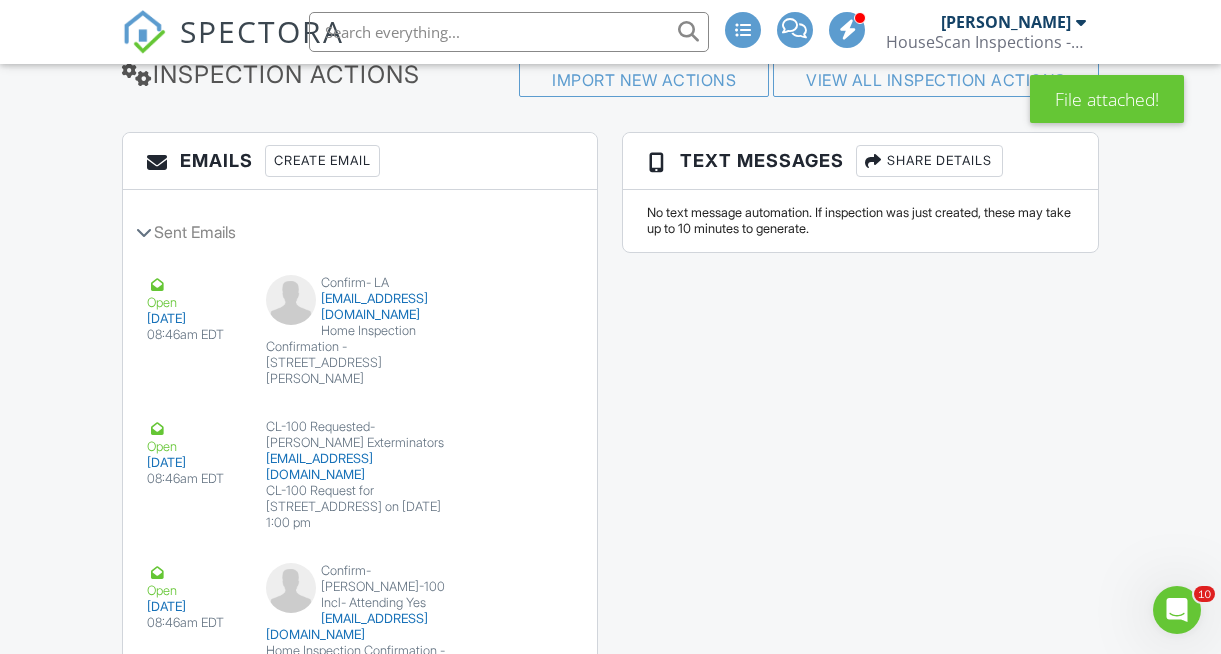 click on "Create Email" at bounding box center [322, 161] 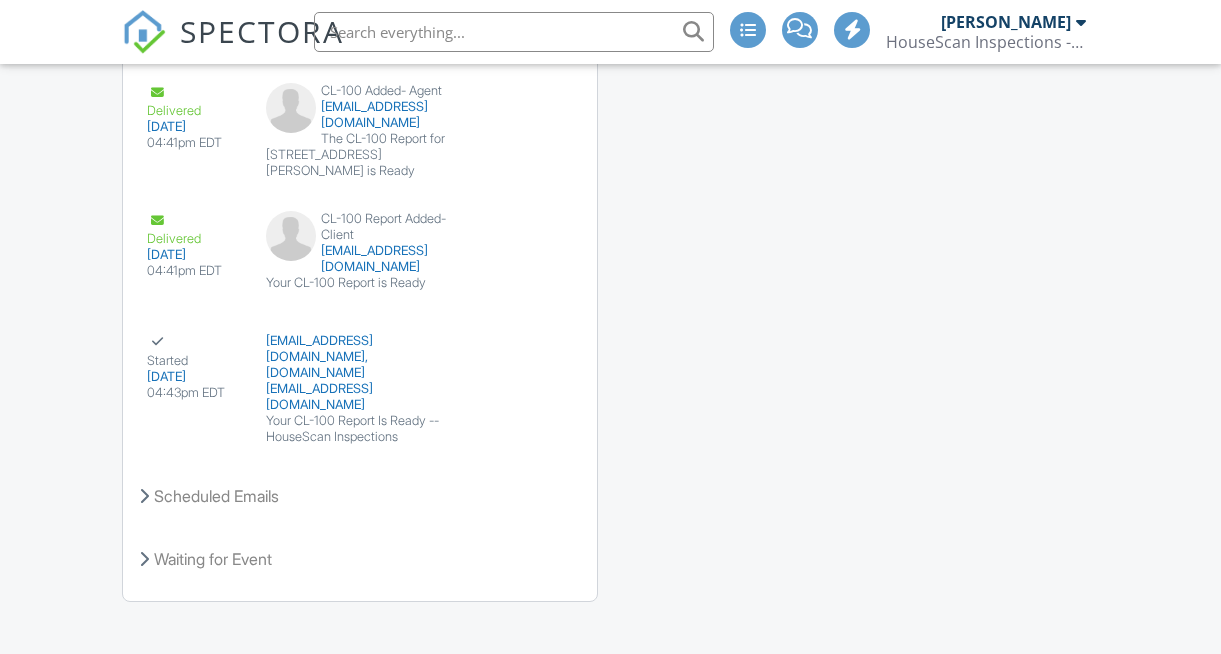scroll, scrollTop: 5422, scrollLeft: 0, axis: vertical 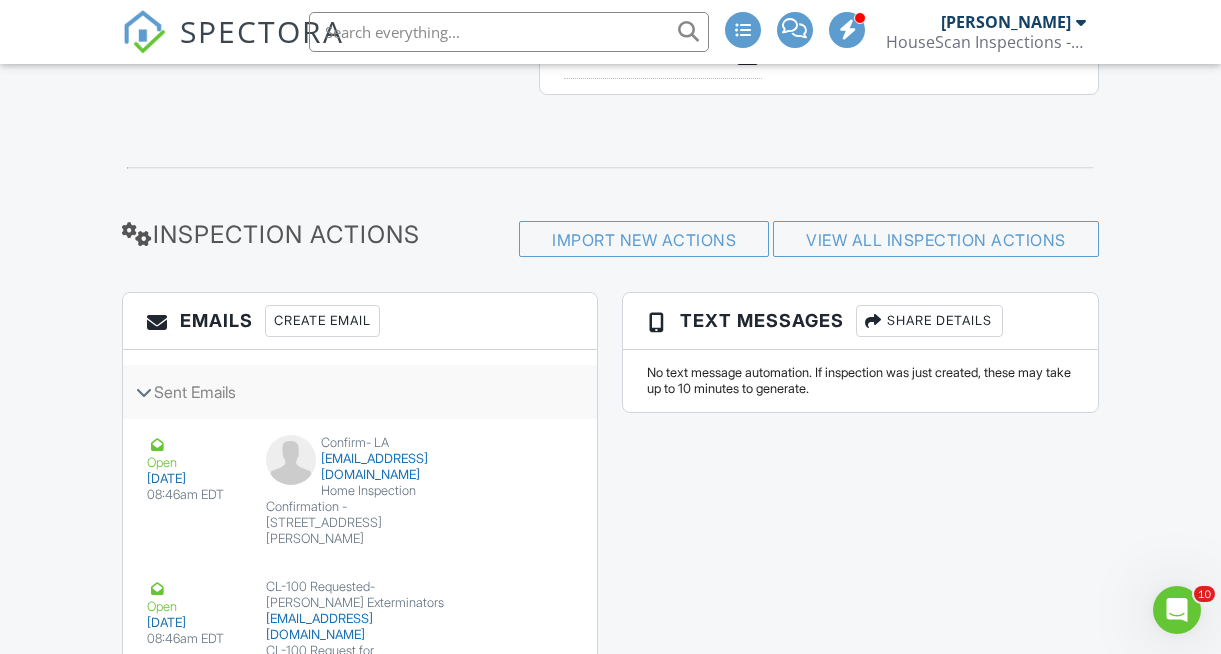 click at bounding box center [144, 392] 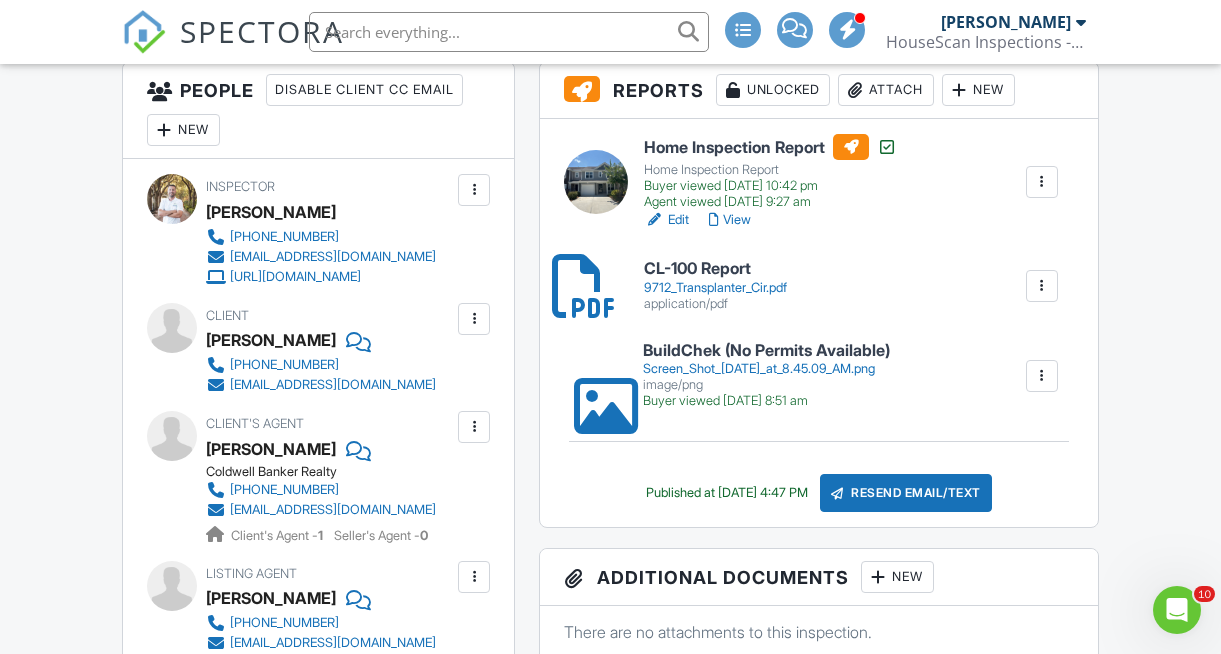scroll, scrollTop: 0, scrollLeft: 0, axis: both 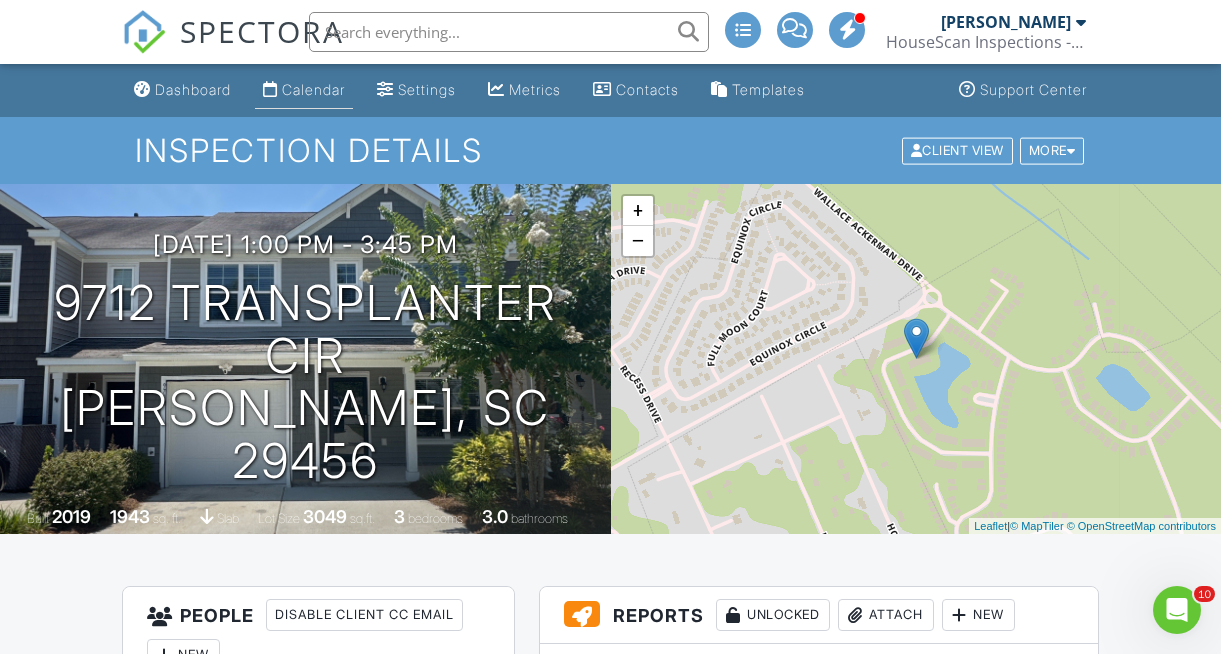 click on "Calendar" at bounding box center [313, 89] 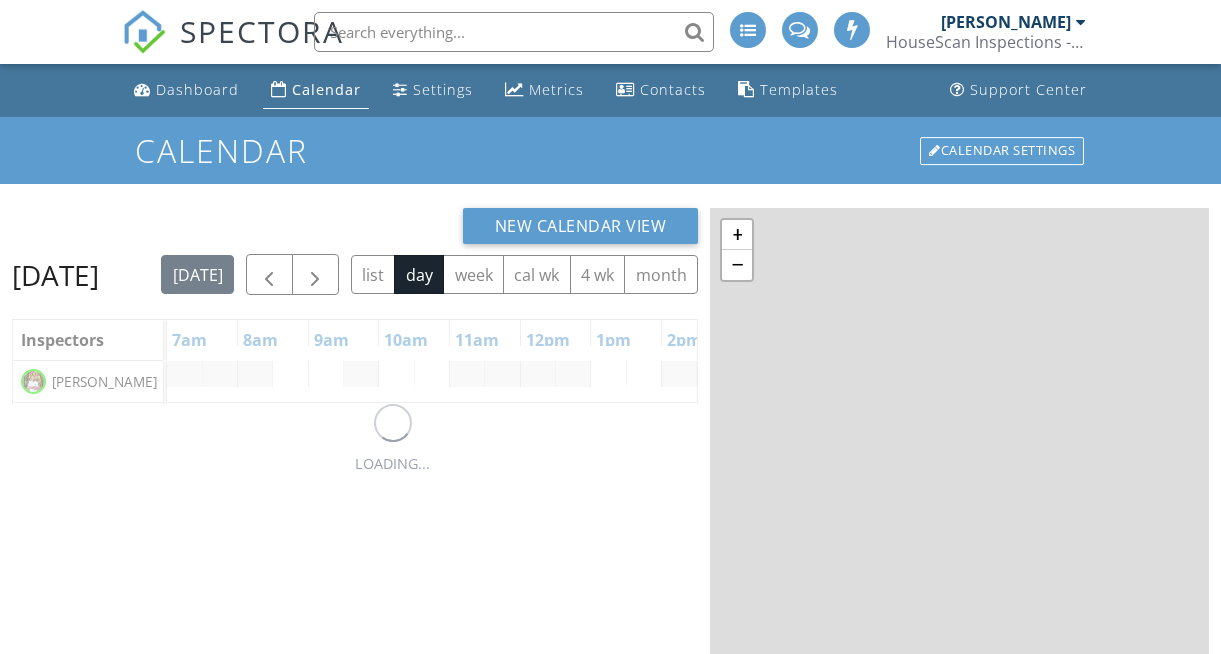 scroll, scrollTop: 0, scrollLeft: 0, axis: both 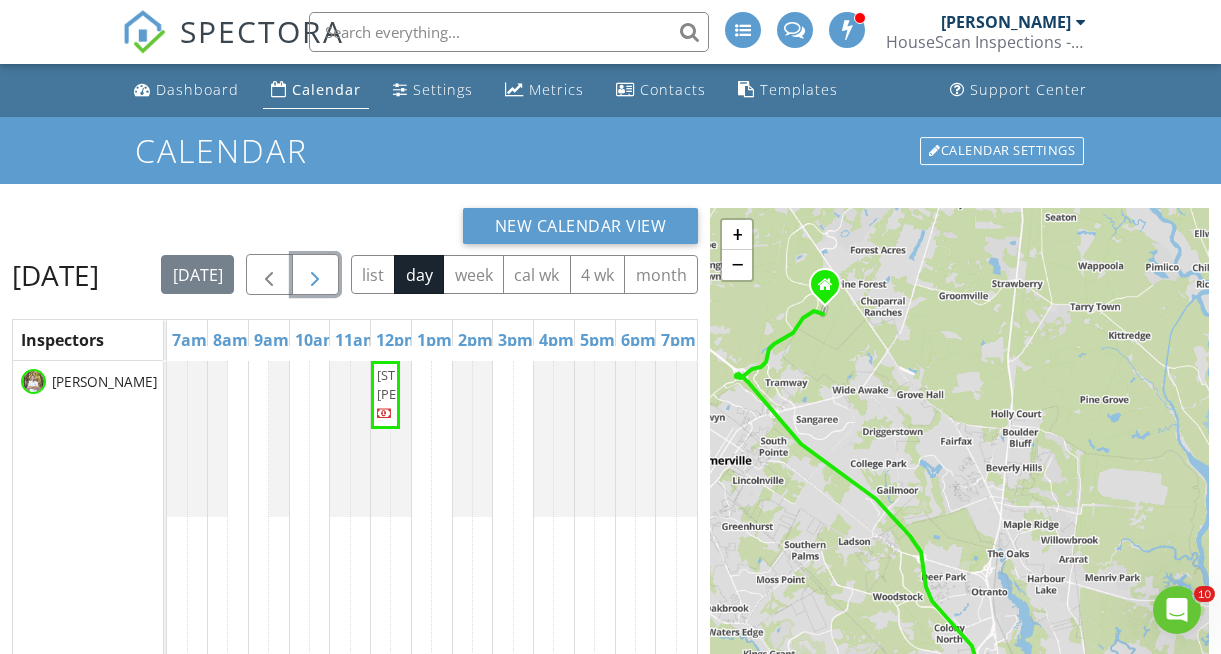 click at bounding box center [315, 275] 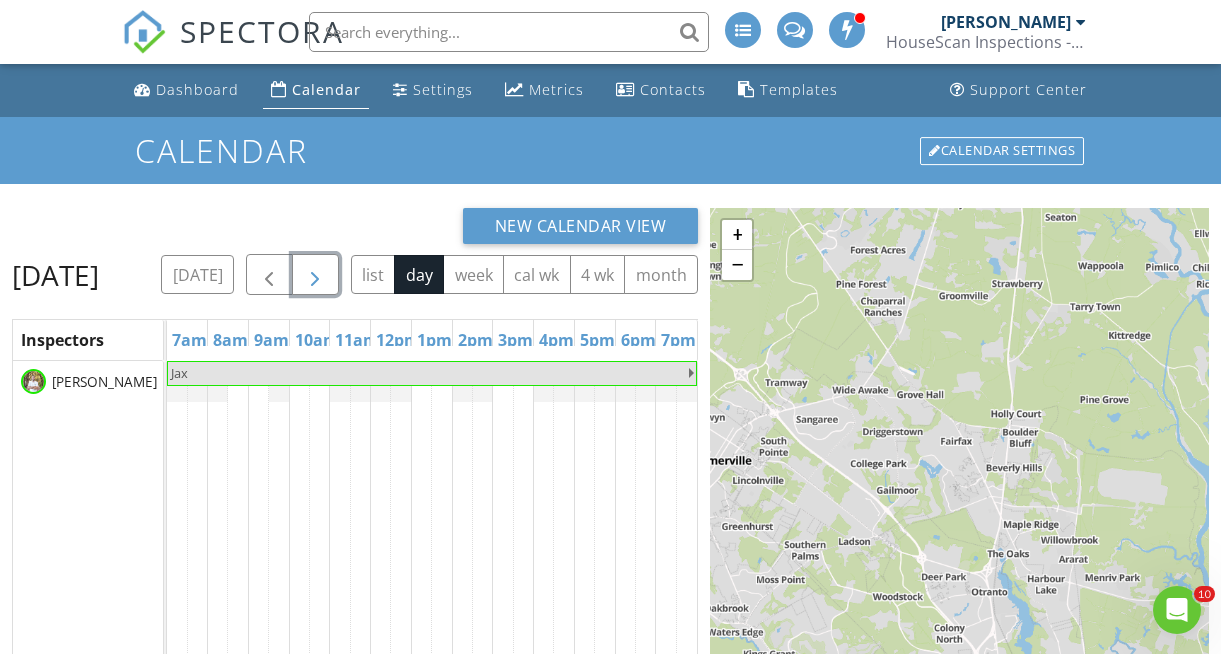 click at bounding box center (315, 274) 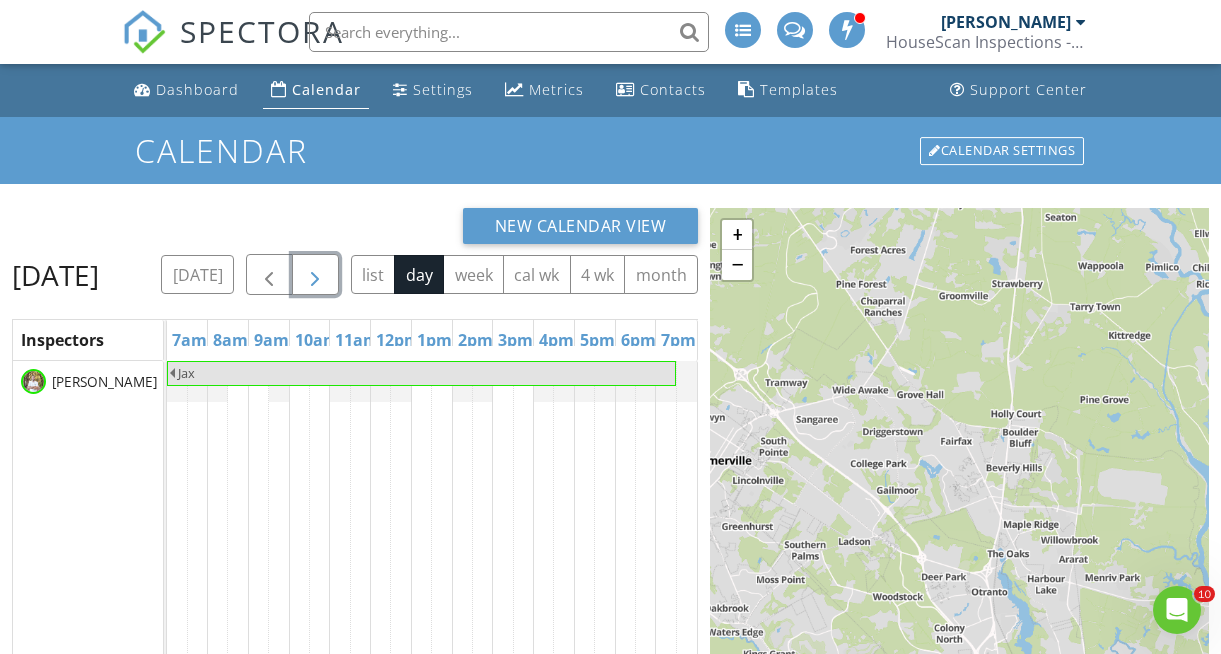 click at bounding box center (315, 275) 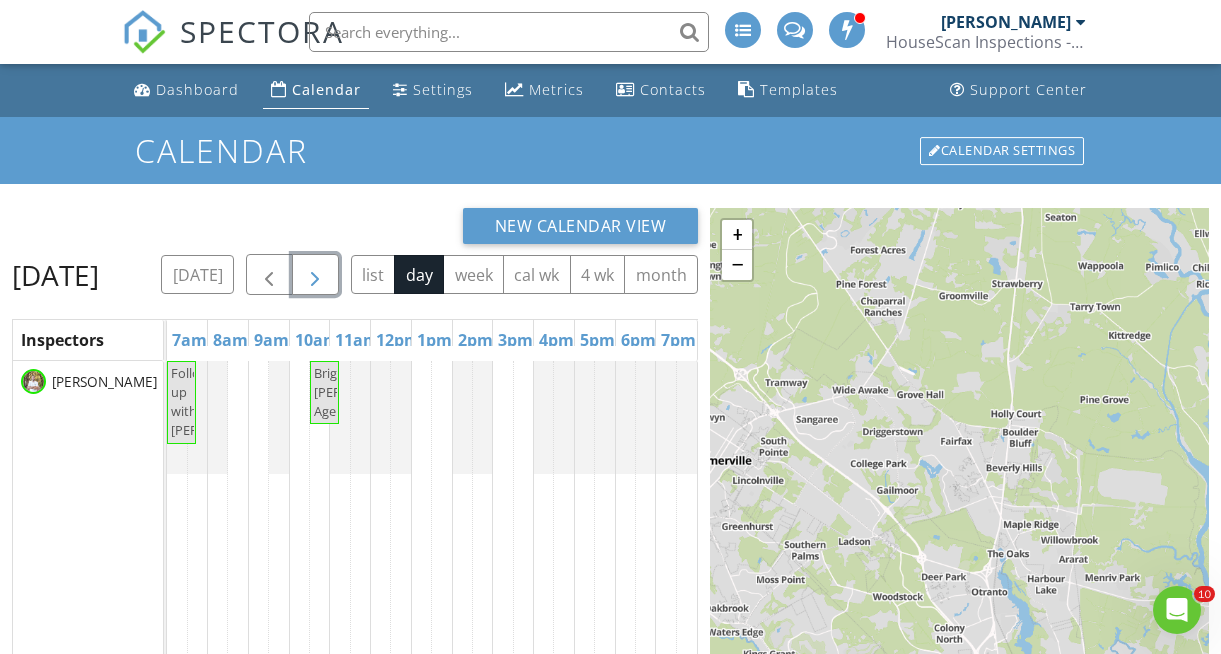 click on "Follow up with Kerri Fotta
Brightway McKenzie Agency" at bounding box center [432, 634] 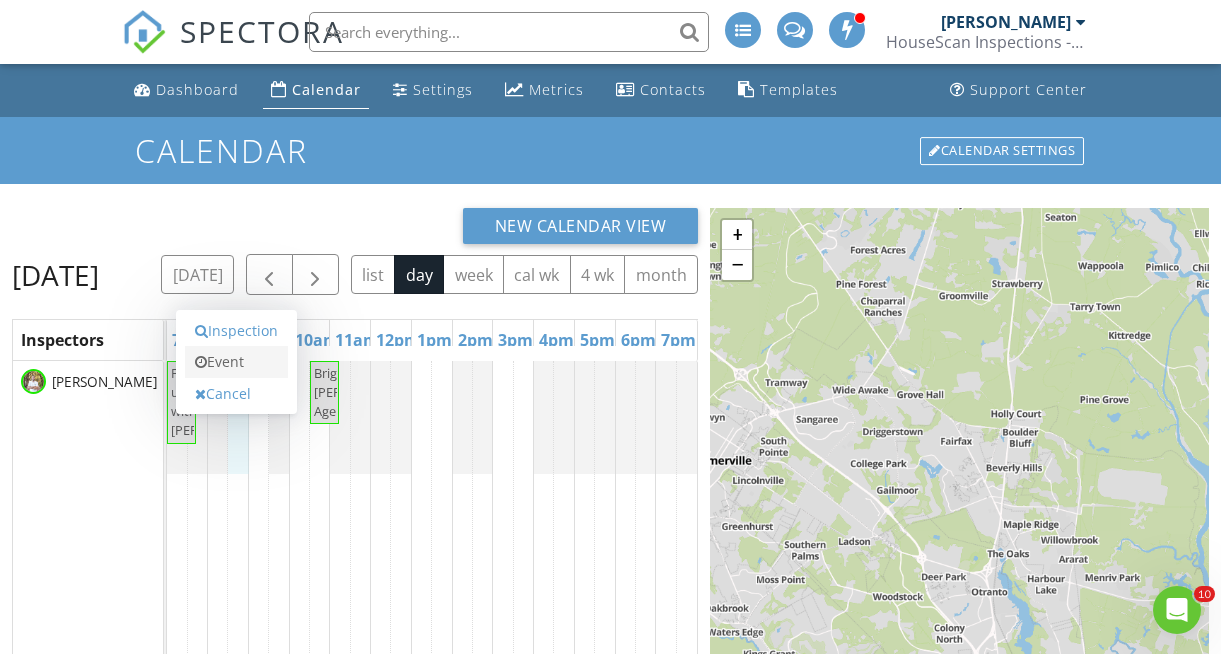 click on "Event" at bounding box center (236, 362) 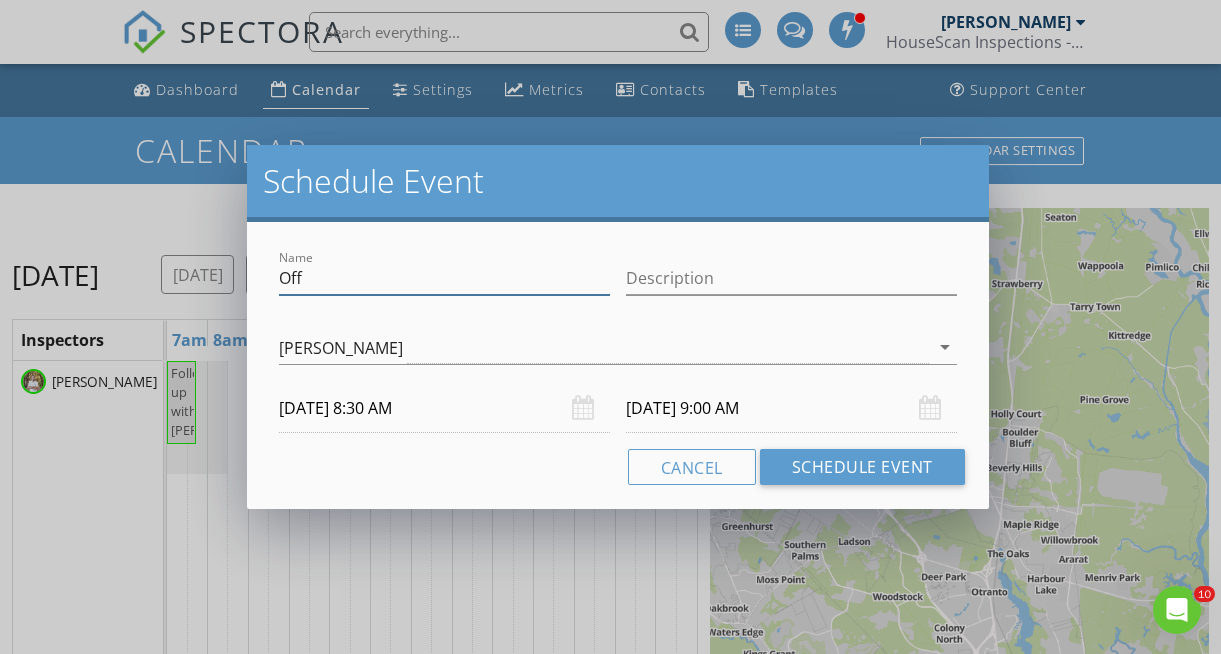click on "Off" at bounding box center (444, 278) 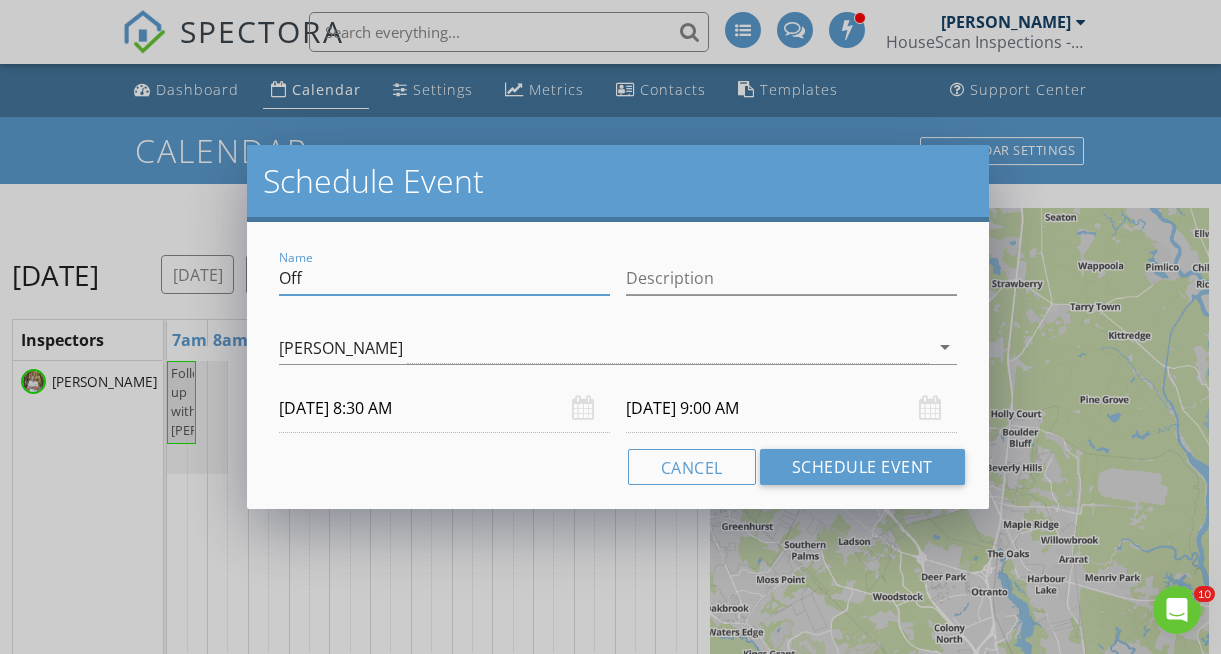click on "Off" at bounding box center [444, 278] 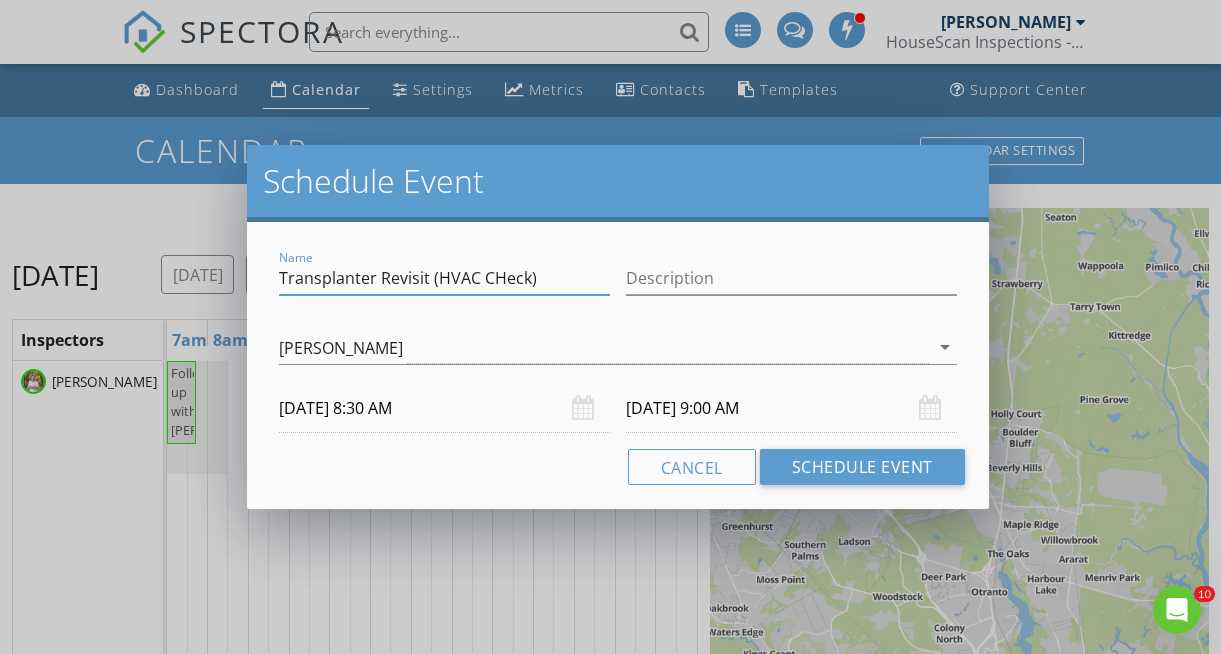 click on "Transplanter Revisit (HVAC CHeck)" at bounding box center (444, 278) 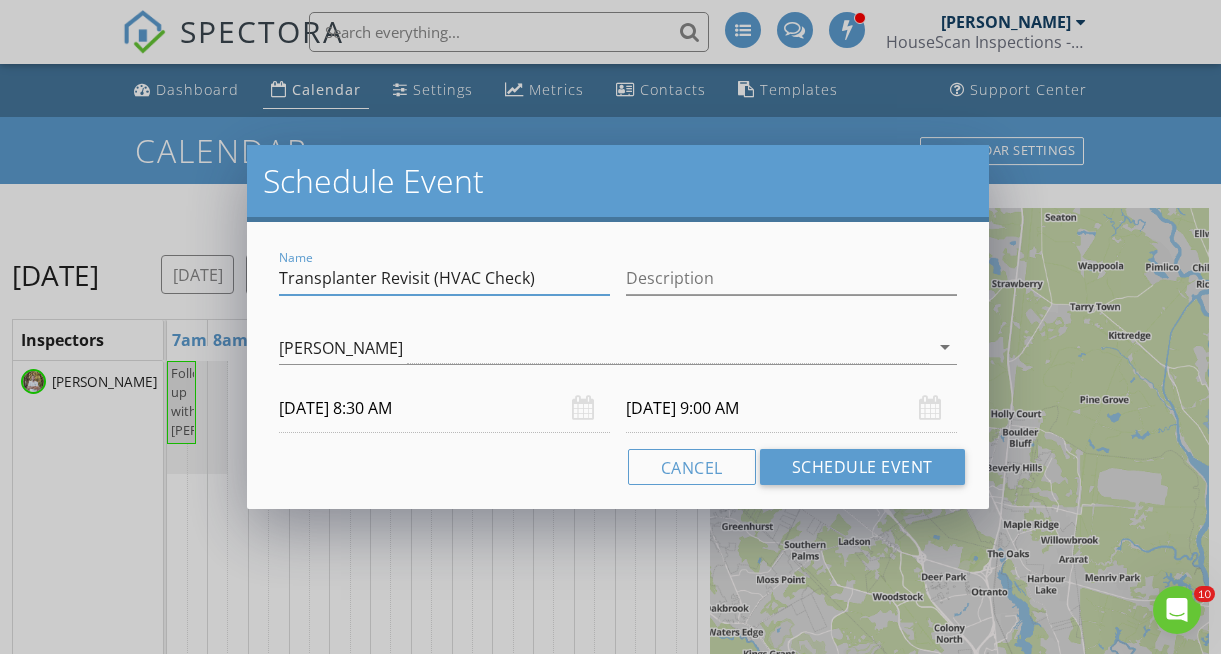 type on "Transplanter Revisit (HVAC Check)" 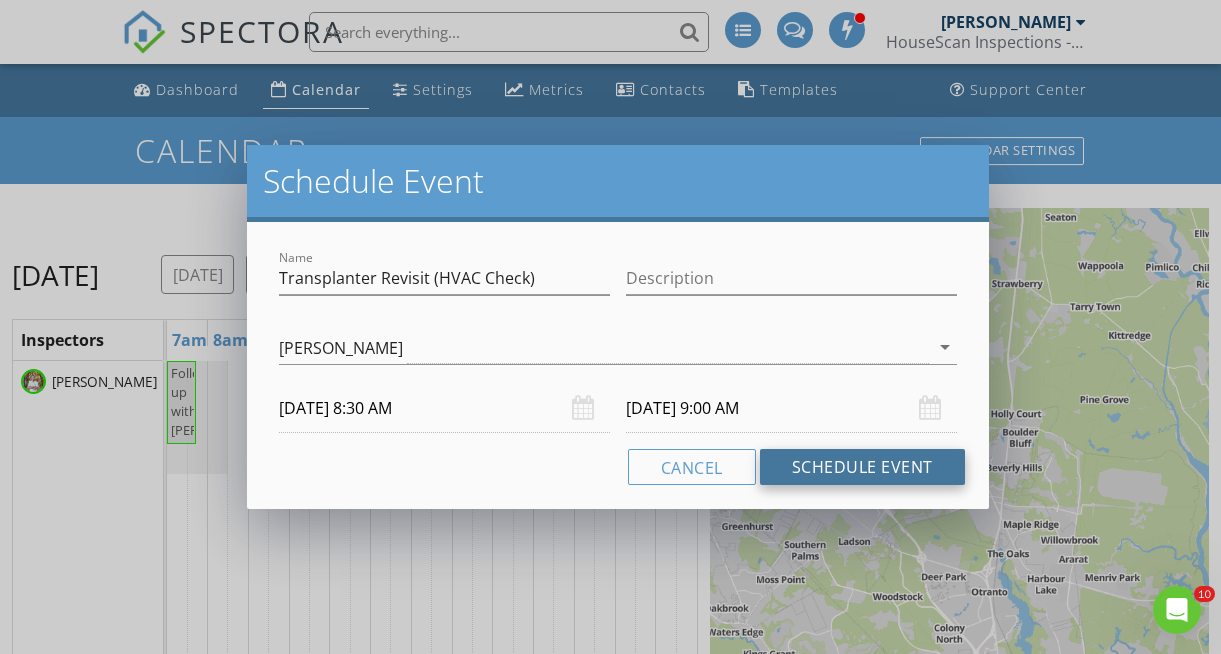 click on "Schedule Event" at bounding box center (862, 467) 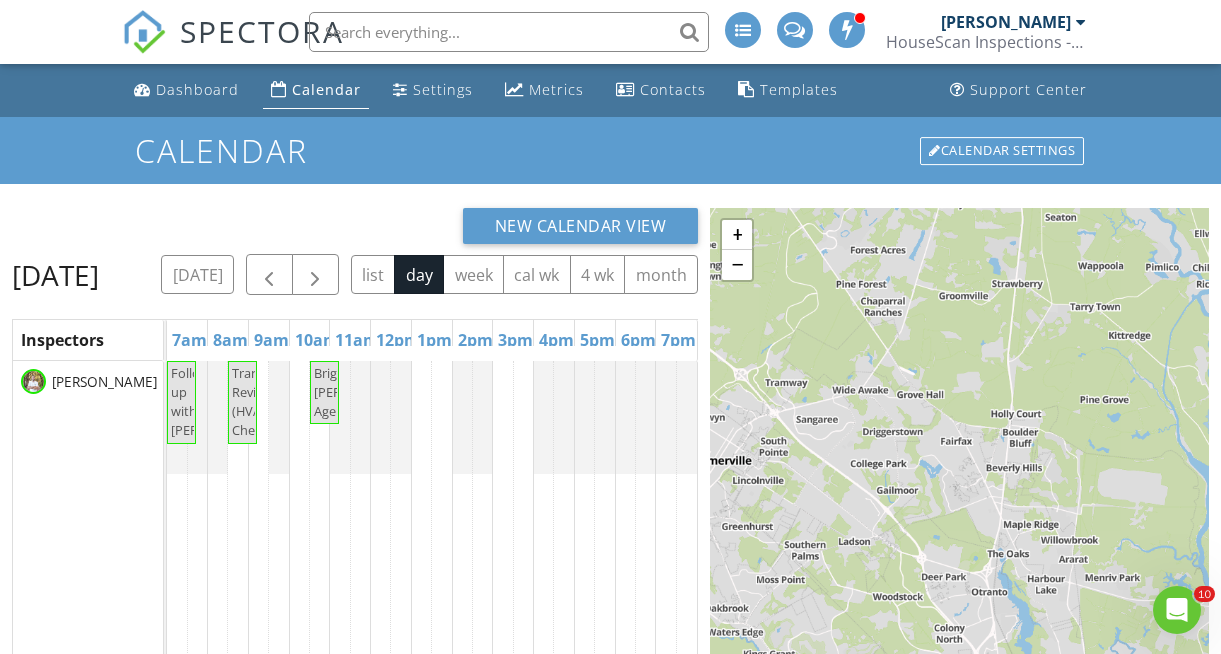 click on "Transplanter Revisit (HVAC Check)" at bounding box center (270, 402) 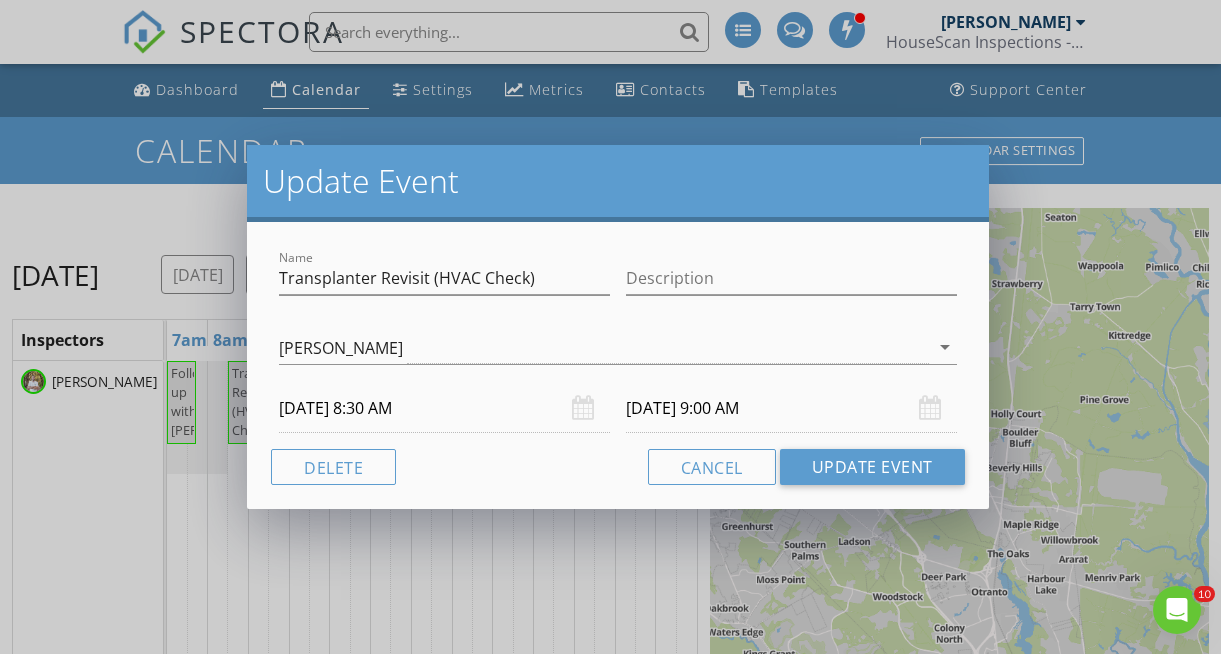 click on "07/14/2025 9:00 AM" at bounding box center (791, 408) 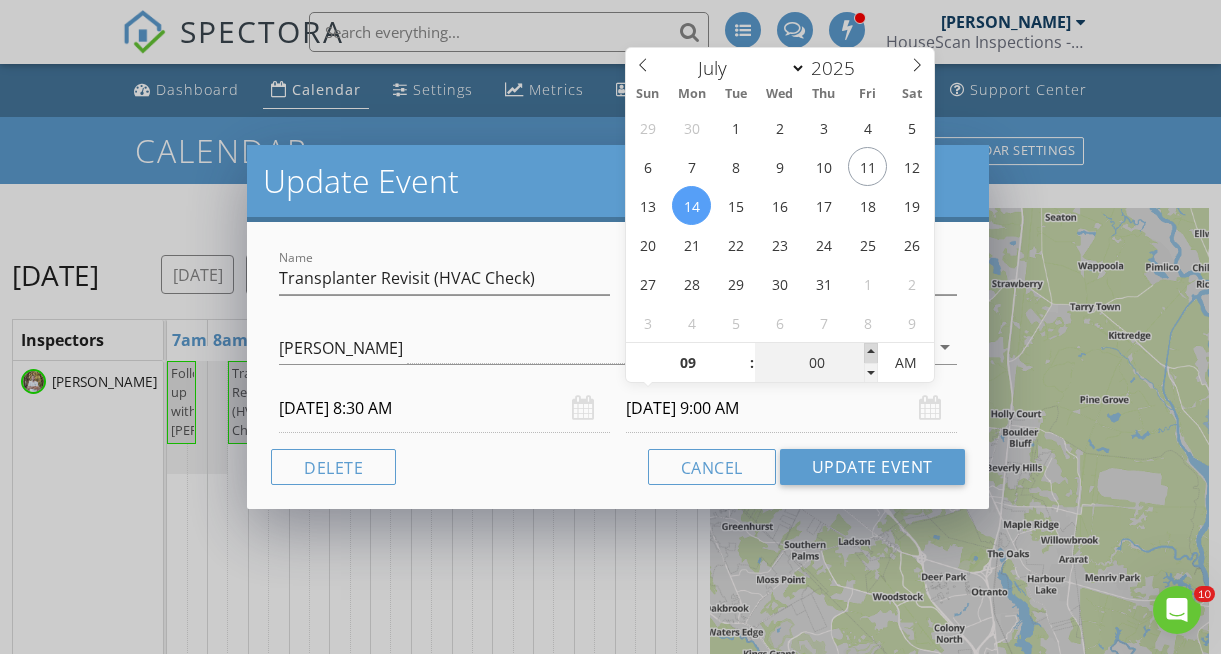 type on "05" 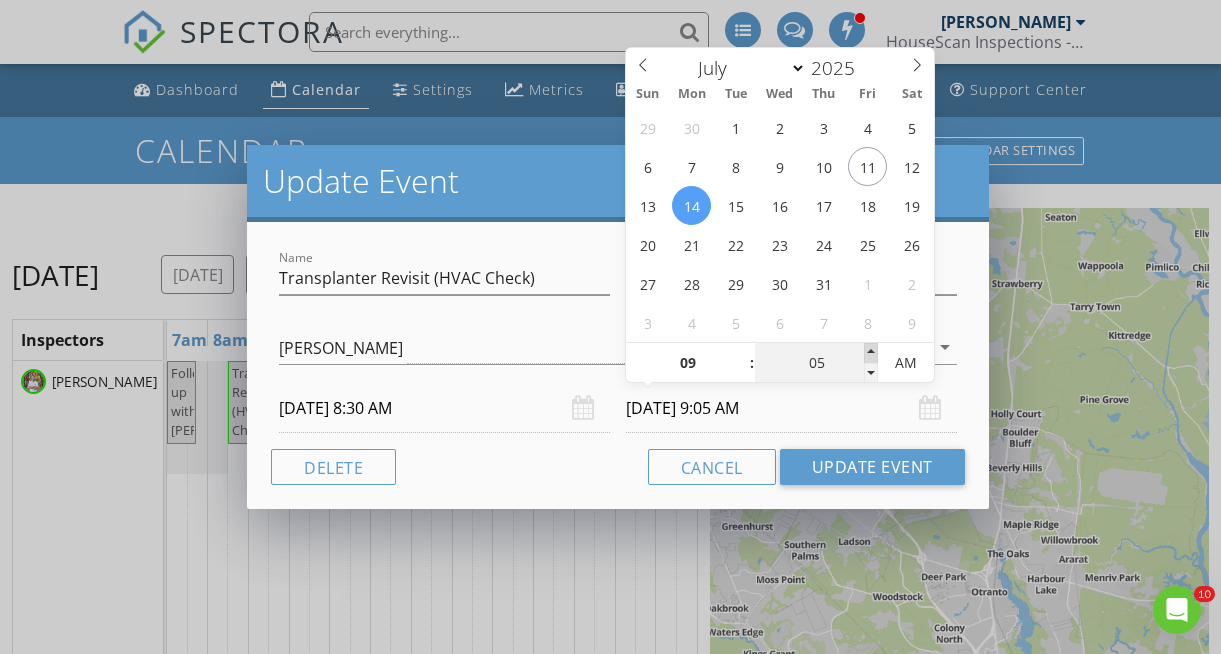 click at bounding box center [871, 353] 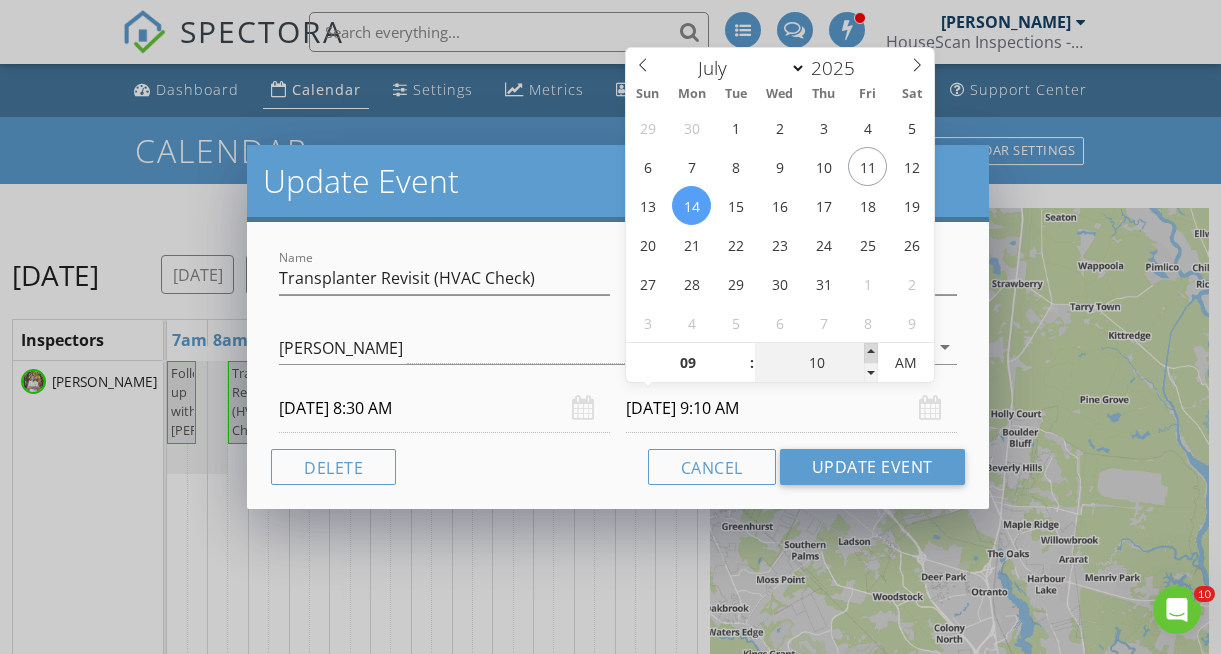 click at bounding box center (871, 353) 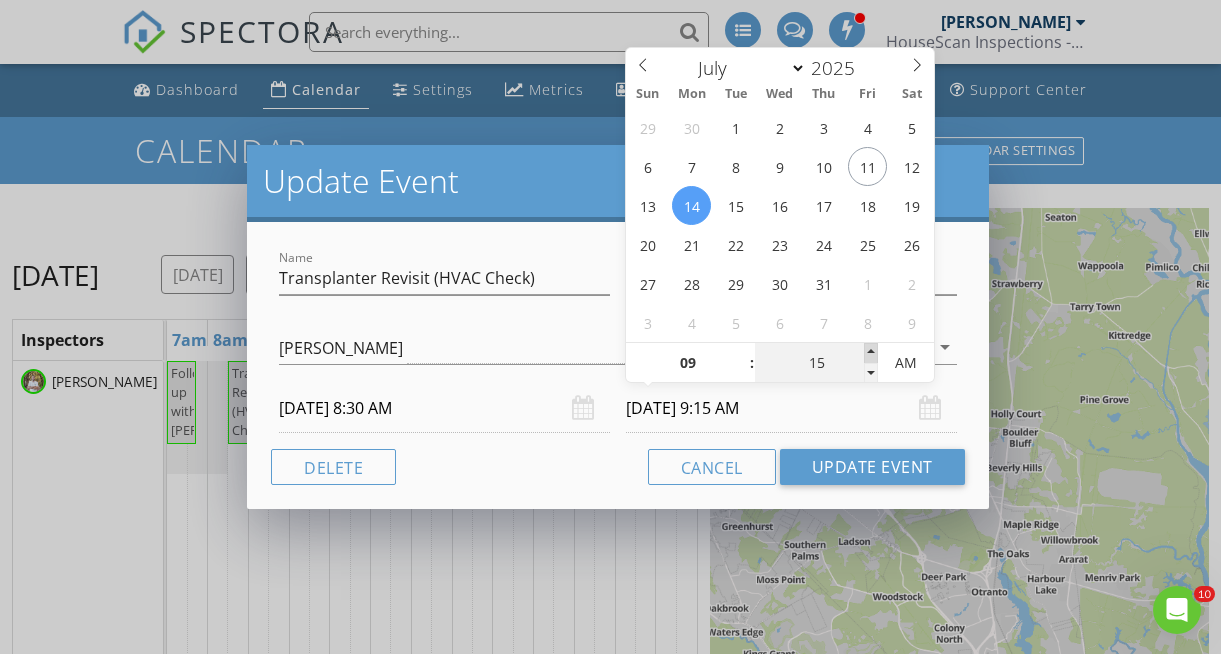 click at bounding box center [871, 353] 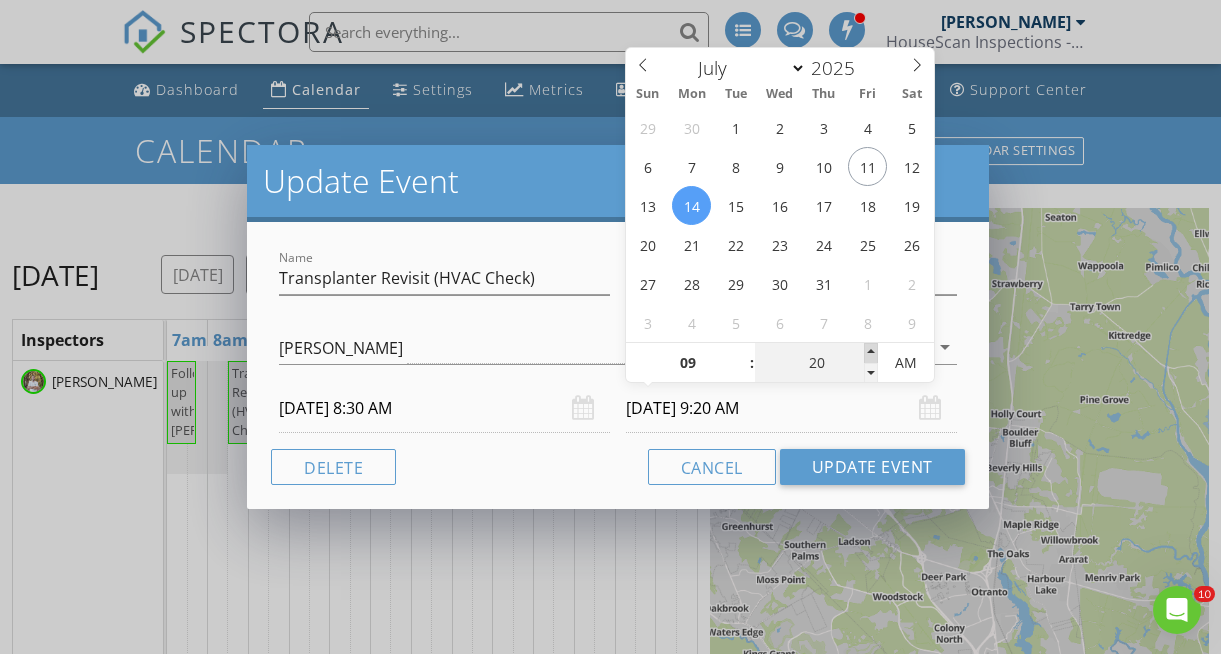click at bounding box center (871, 353) 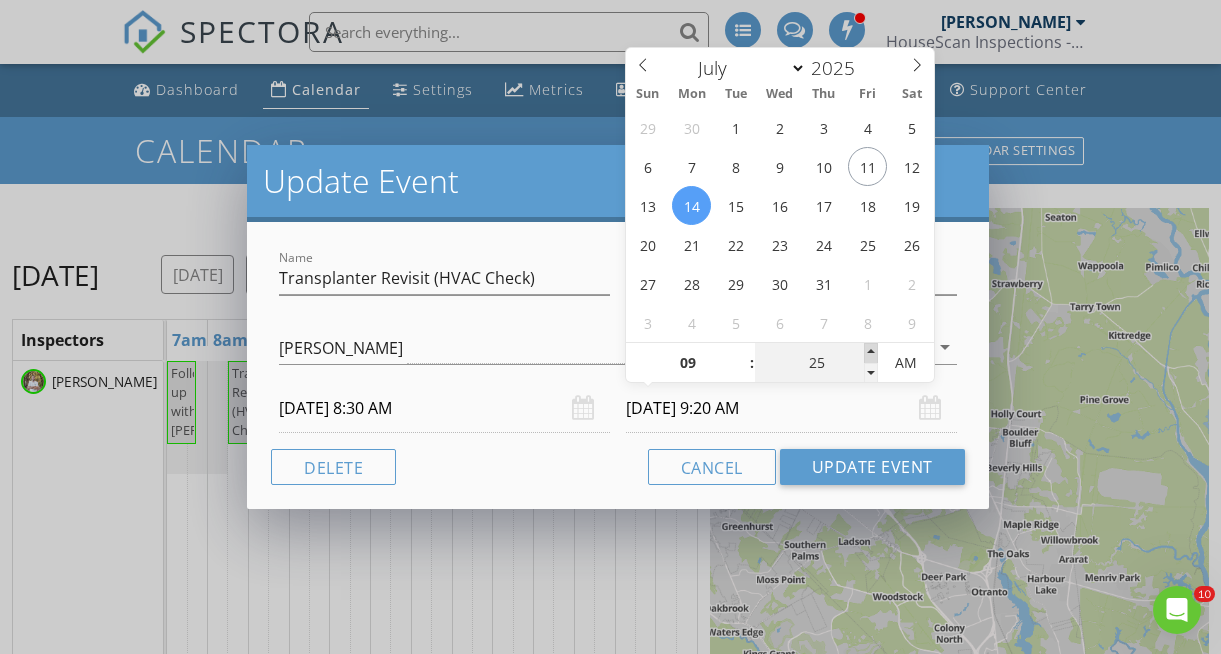 type on "07/14/2025 9:25 AM" 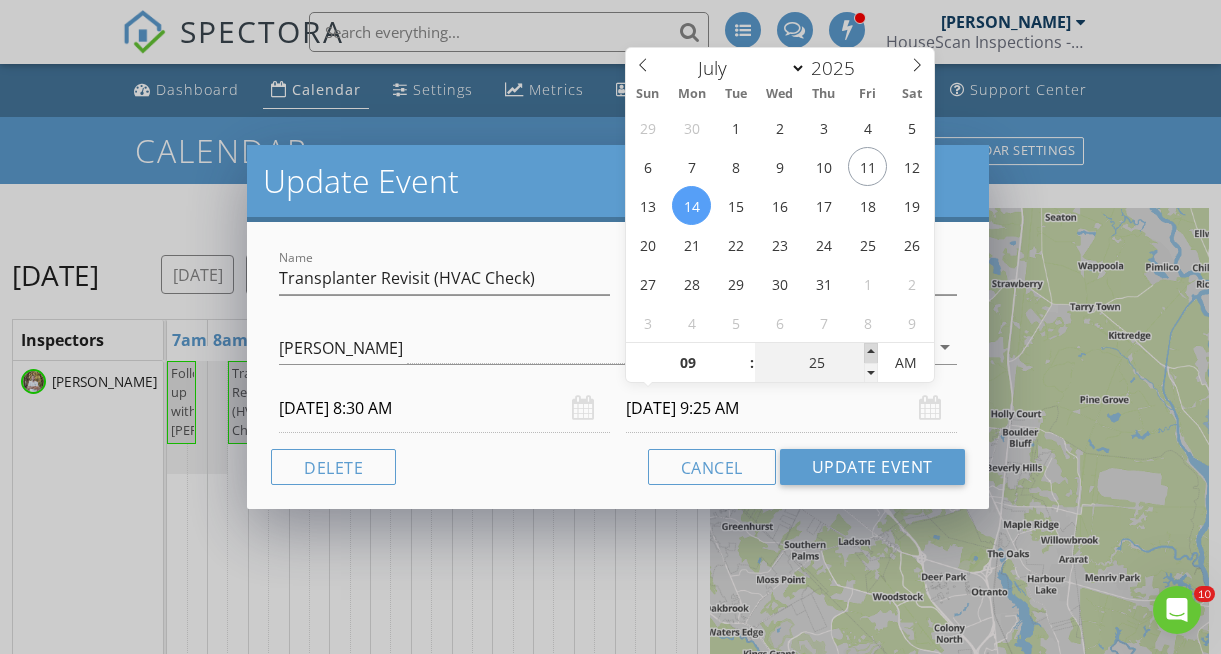 click at bounding box center (871, 353) 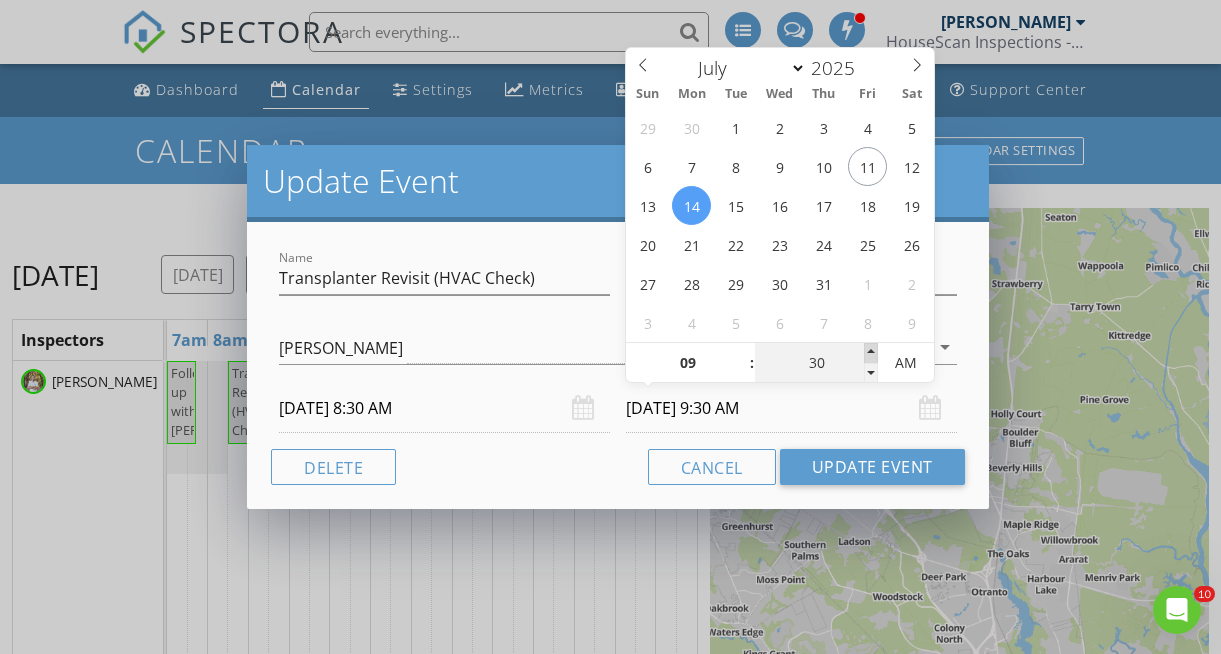 click at bounding box center (871, 353) 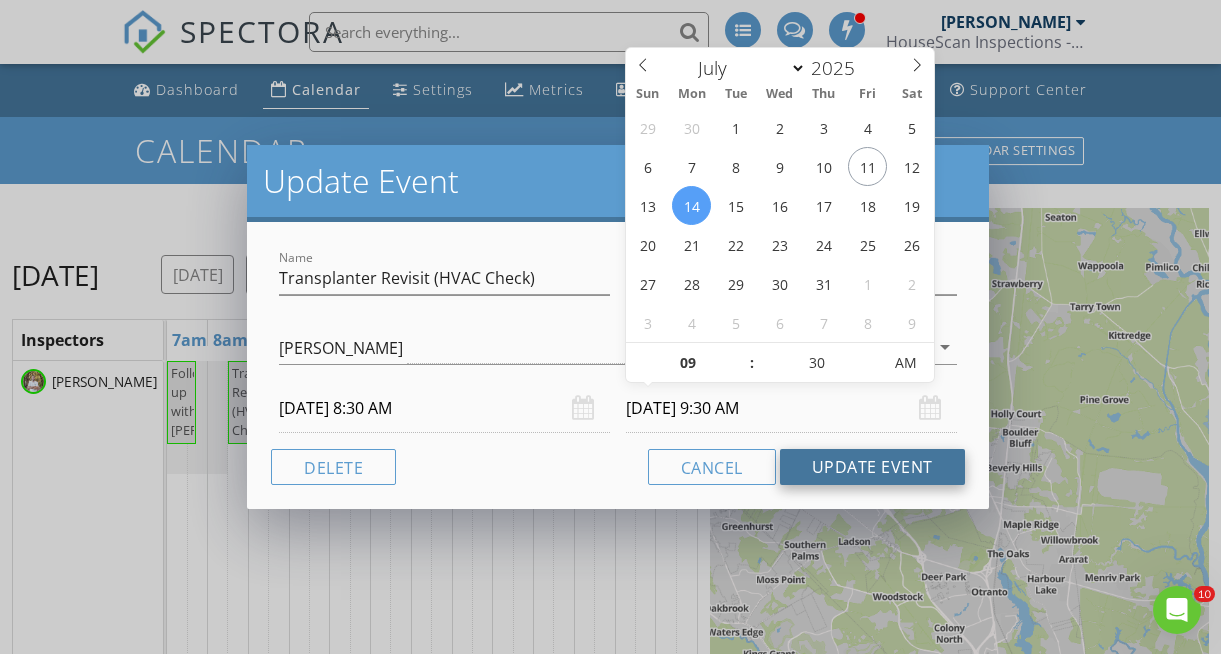 click on "Update Event" at bounding box center (872, 467) 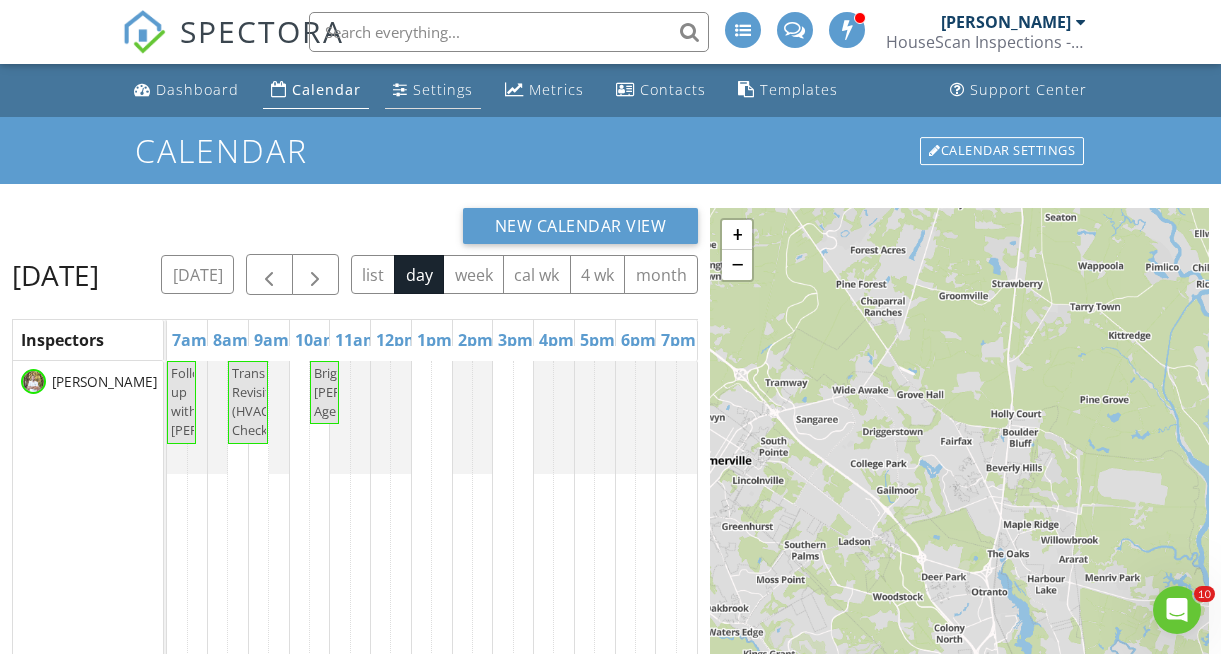 click on "Settings" at bounding box center (443, 89) 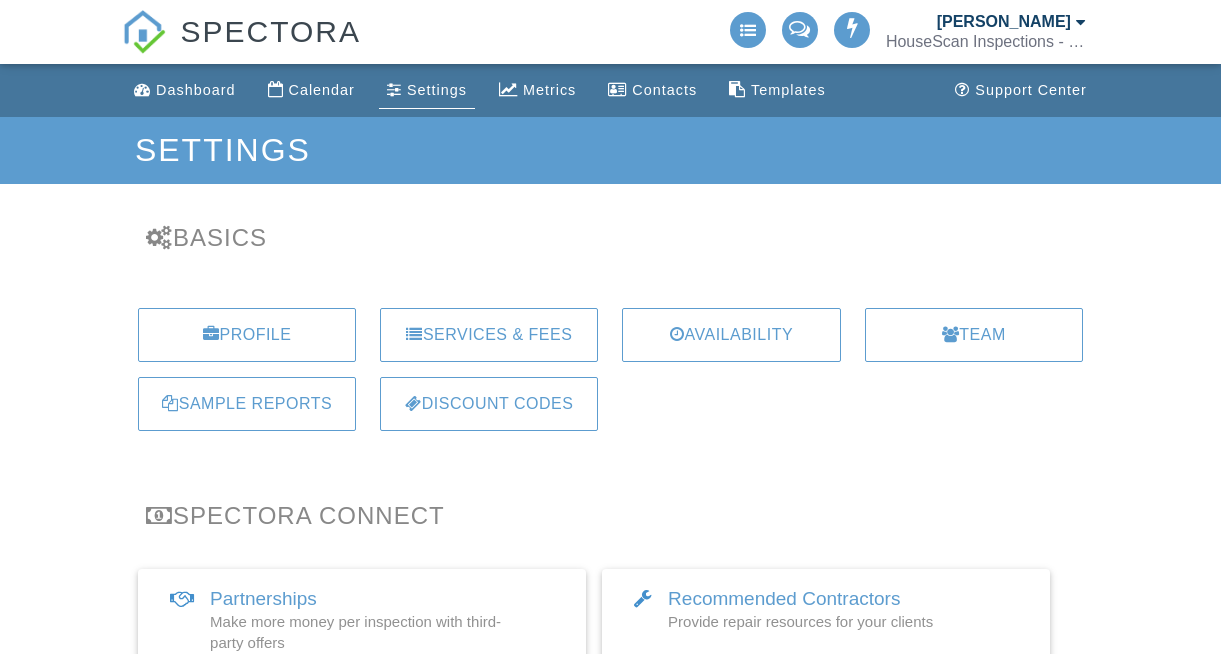 scroll, scrollTop: 0, scrollLeft: 0, axis: both 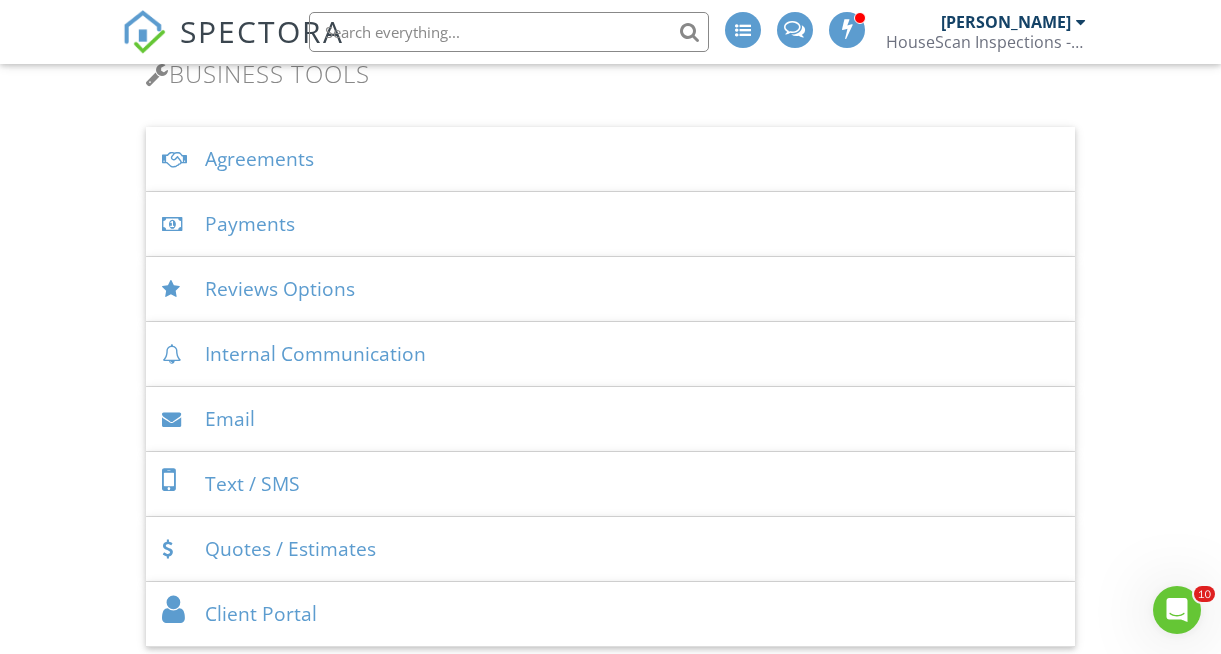 click on "Email" at bounding box center [610, 419] 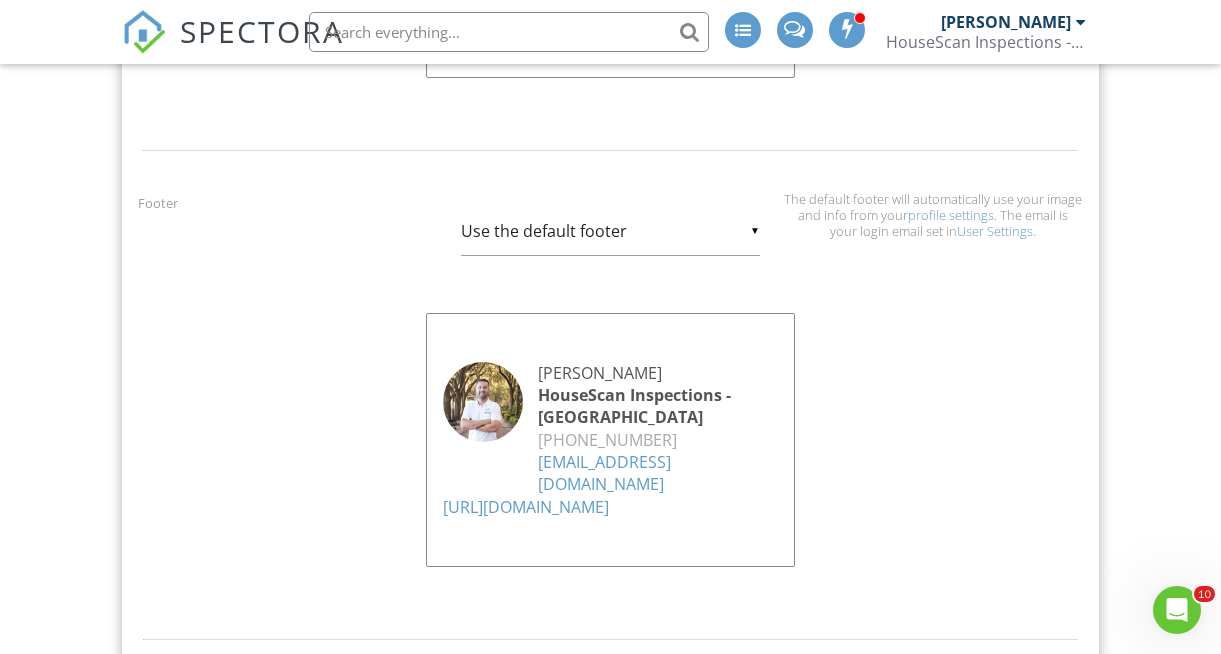 scroll, scrollTop: 1703, scrollLeft: 0, axis: vertical 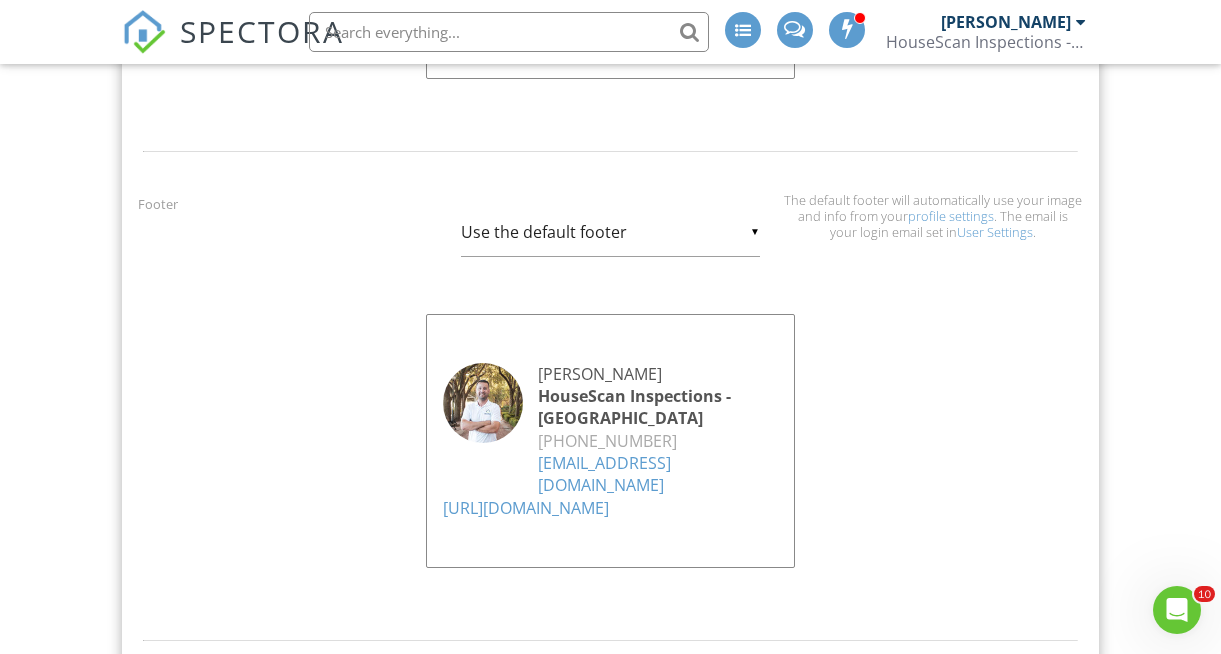 click on "profile settings" at bounding box center [951, 216] 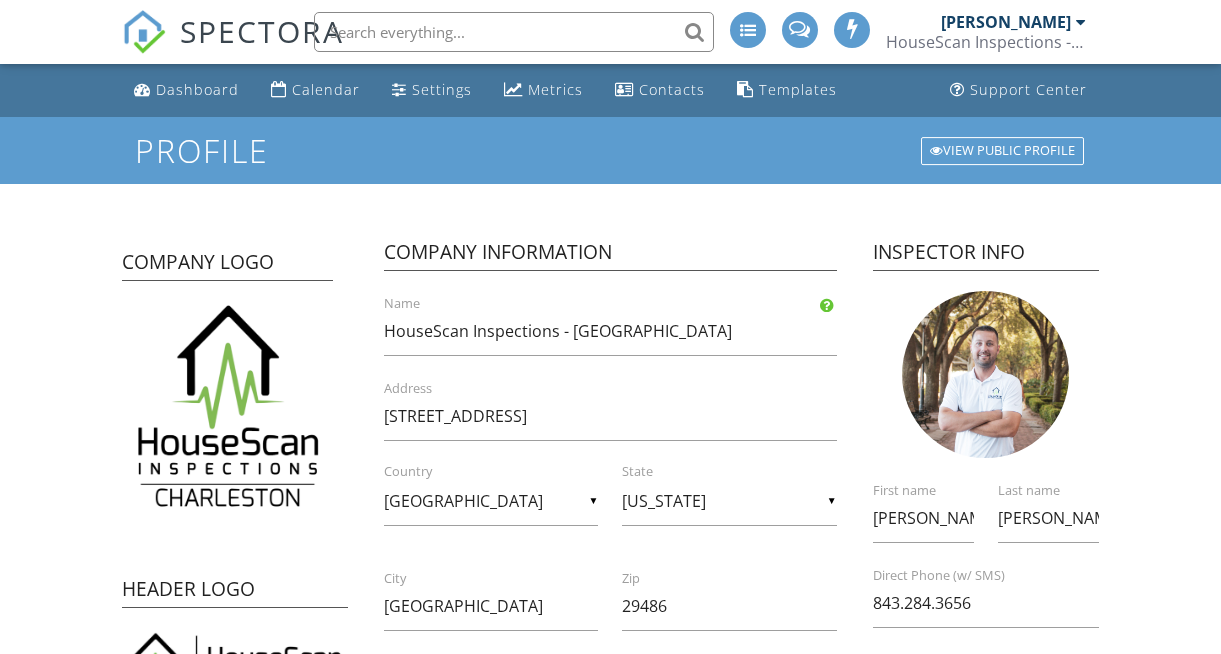 scroll, scrollTop: 0, scrollLeft: 0, axis: both 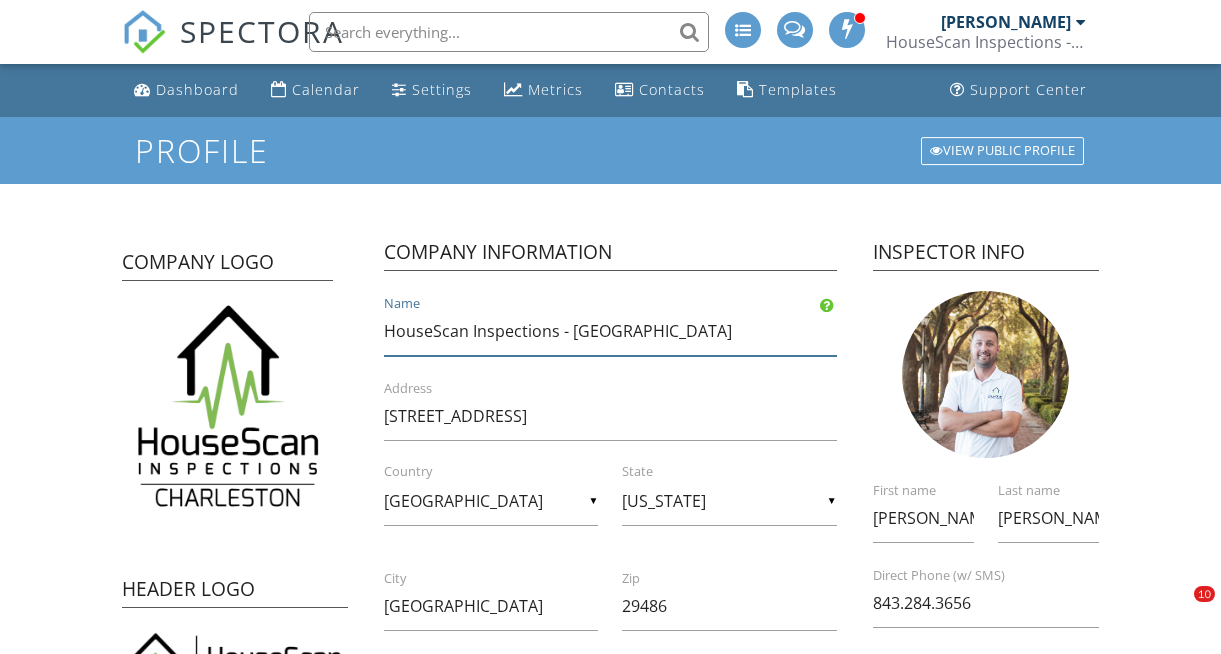 click on "HouseScan Inspections - [GEOGRAPHIC_DATA]" at bounding box center [610, 331] 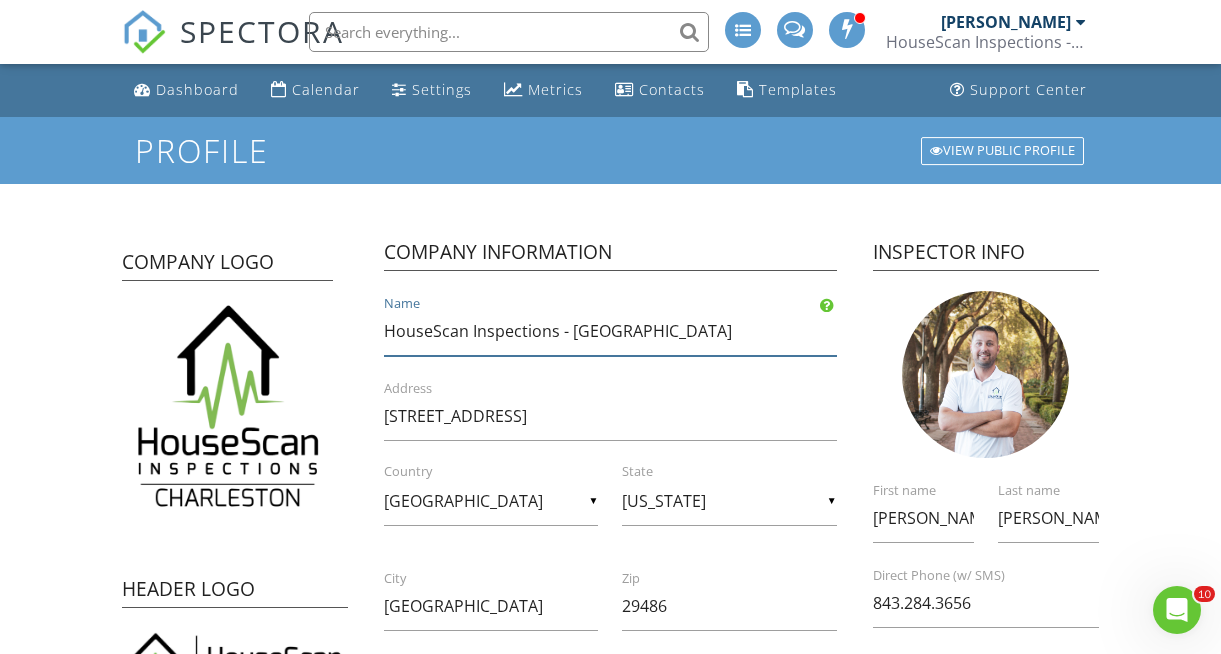 scroll, scrollTop: 0, scrollLeft: 0, axis: both 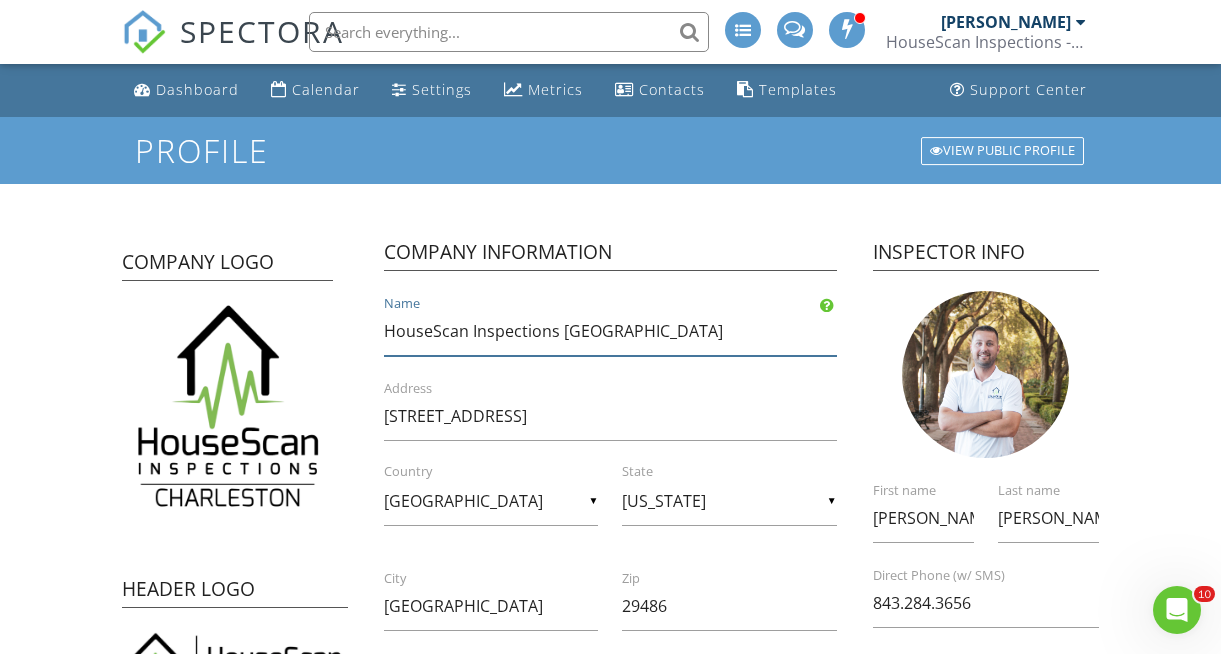 type on "HouseScan Inspections [GEOGRAPHIC_DATA]" 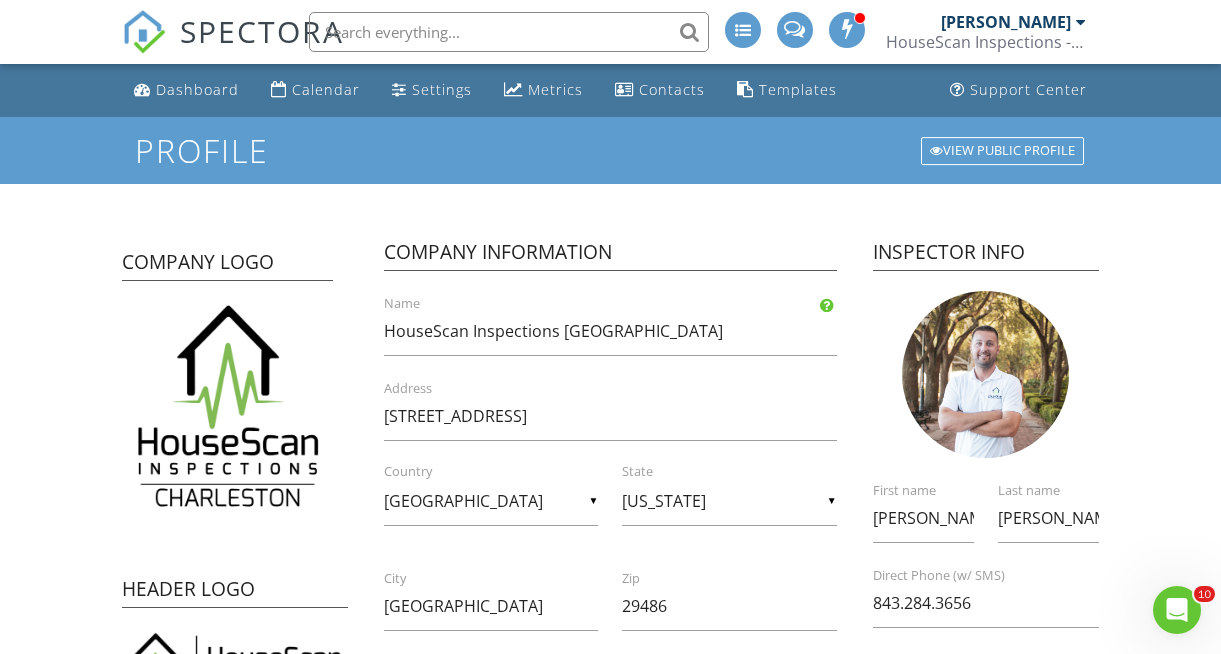 click on "Profile
View Public Profile
Company Logo
Header Logo
Company Information
HouseScan Inspections Charleston
Name
507 Front Street #505
Address
▼ United States - Select a Country - United States Canada Australia United Kingdom New Zealand Afghanistan Albania Algeria American Samoa Andorra Angola Anguilla Antarctica Antigua and Barbuda Argentina Armenia Aruba Austria Azerbaijan Bahamas Bahrain Bangladesh Barbados Belarus Belgium Belize Benin Bermuda Bhutan Bolivia Bonaire Bosnia and Herzegovina Botswana Bouvet Island Brazil British Indian Ocean Territory British Virgin Islands Brunei Bulgaria Burkina Faso Burundi Cabo Verde Cambodia Cameroon Cayman Islands Central African Republic Chad Chile China Christmas Island Cocos [Keeling] Islands Colombia Comoros Congo Republic Cook Islands Costa Rica Croatia Cuba Curaçao Cyprus Czechia DR Congo Denmark Djibouti Dominica Dominican Republic East Timor Ecuador Egypt Eritrea" at bounding box center (610, 822) 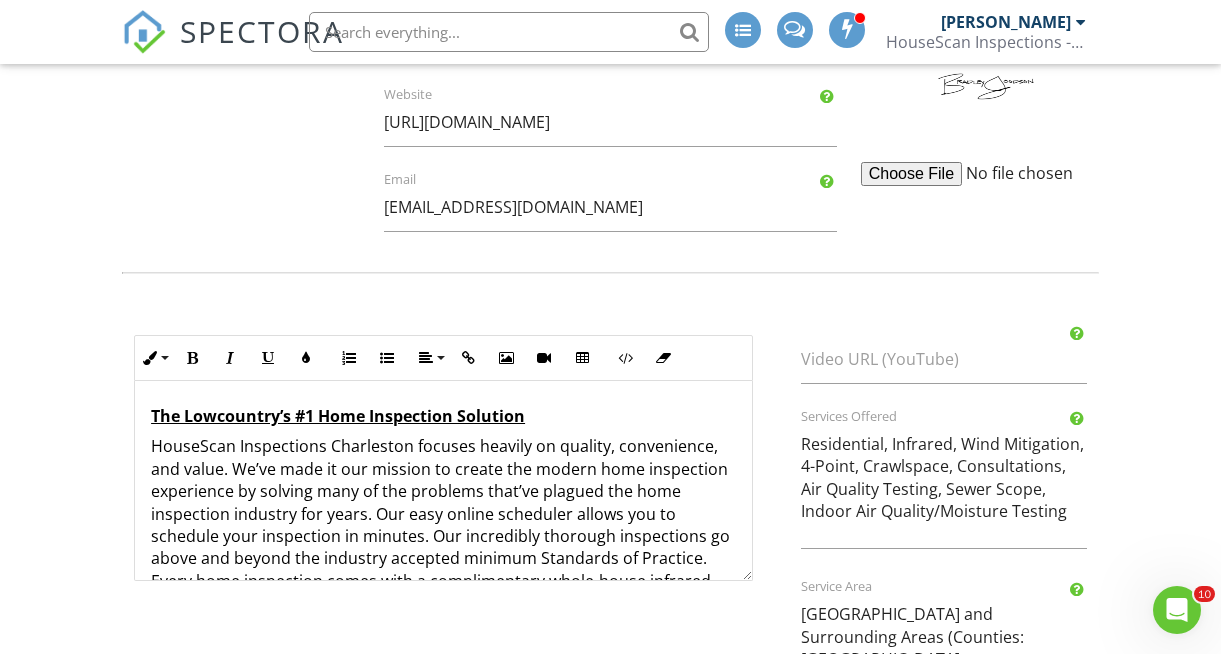 scroll, scrollTop: 893, scrollLeft: 0, axis: vertical 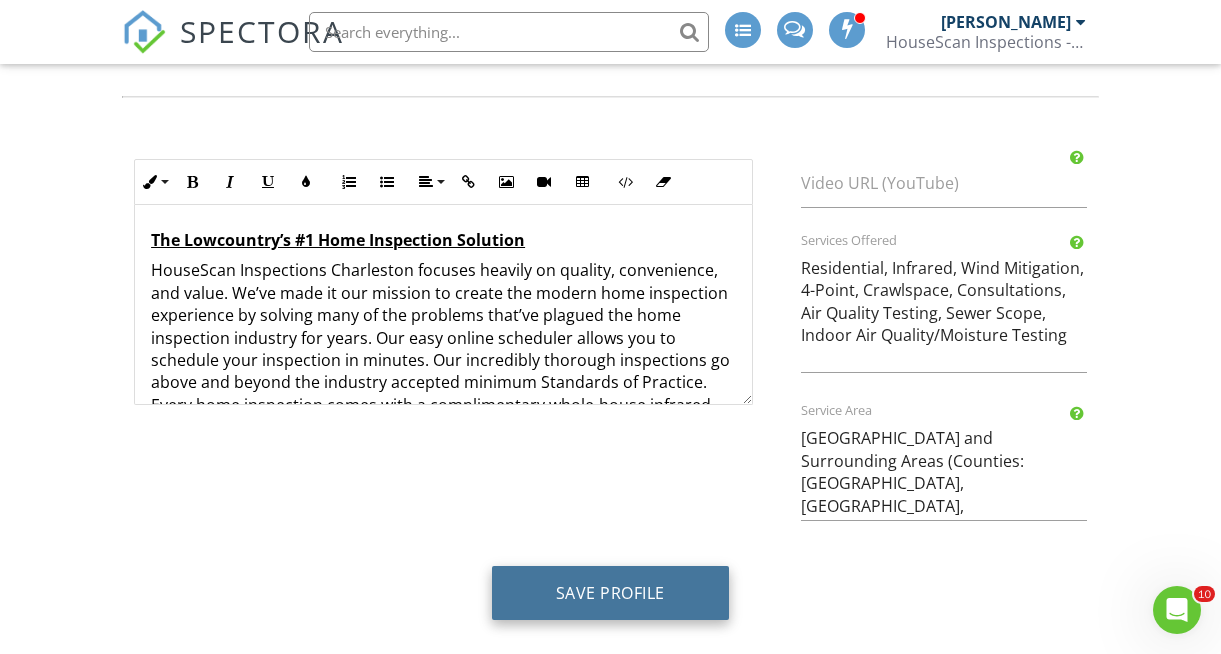 click on "Save Profile" at bounding box center [610, 593] 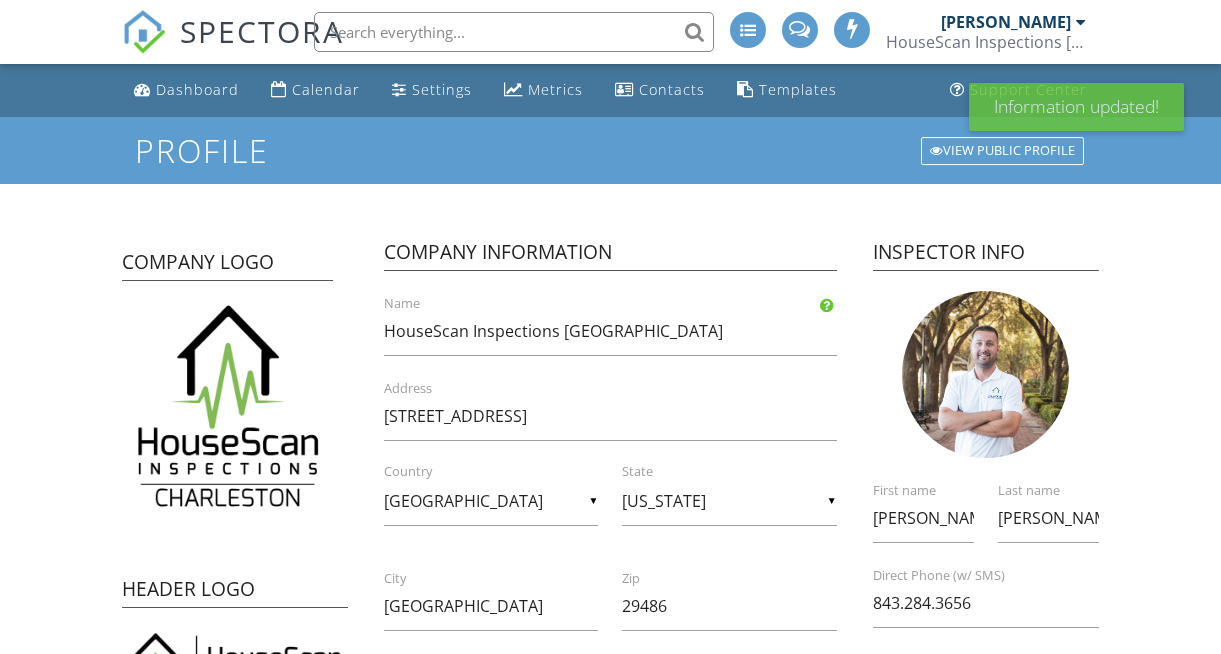 scroll, scrollTop: 0, scrollLeft: 0, axis: both 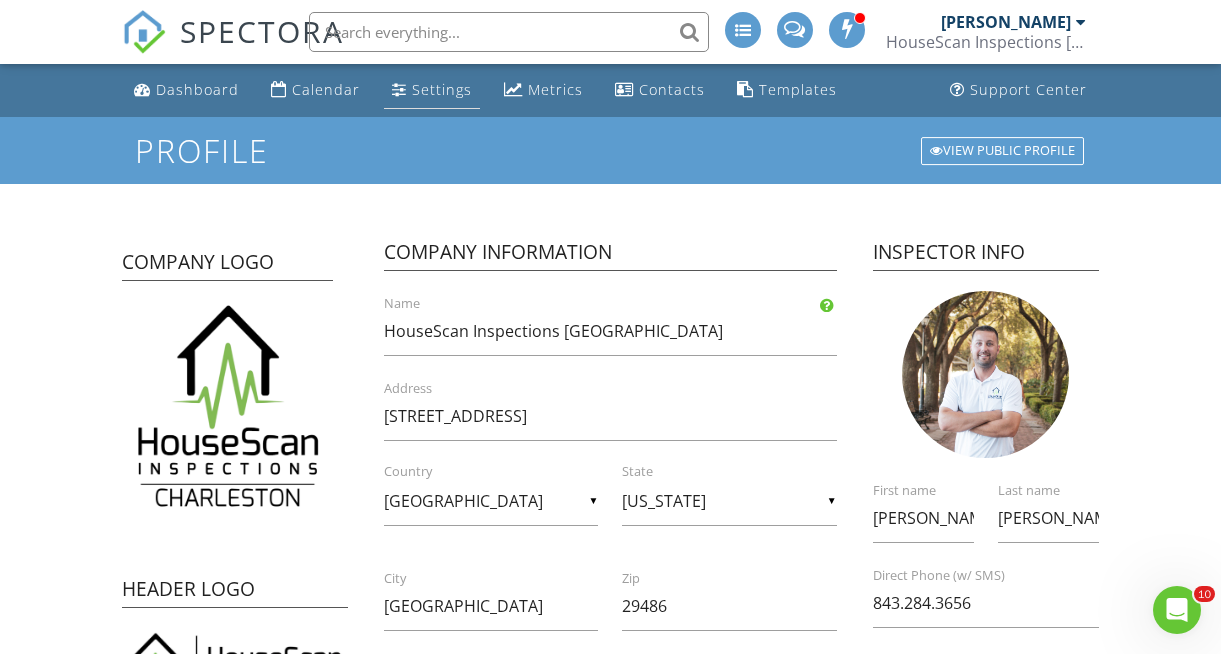 click on "Settings" at bounding box center [442, 89] 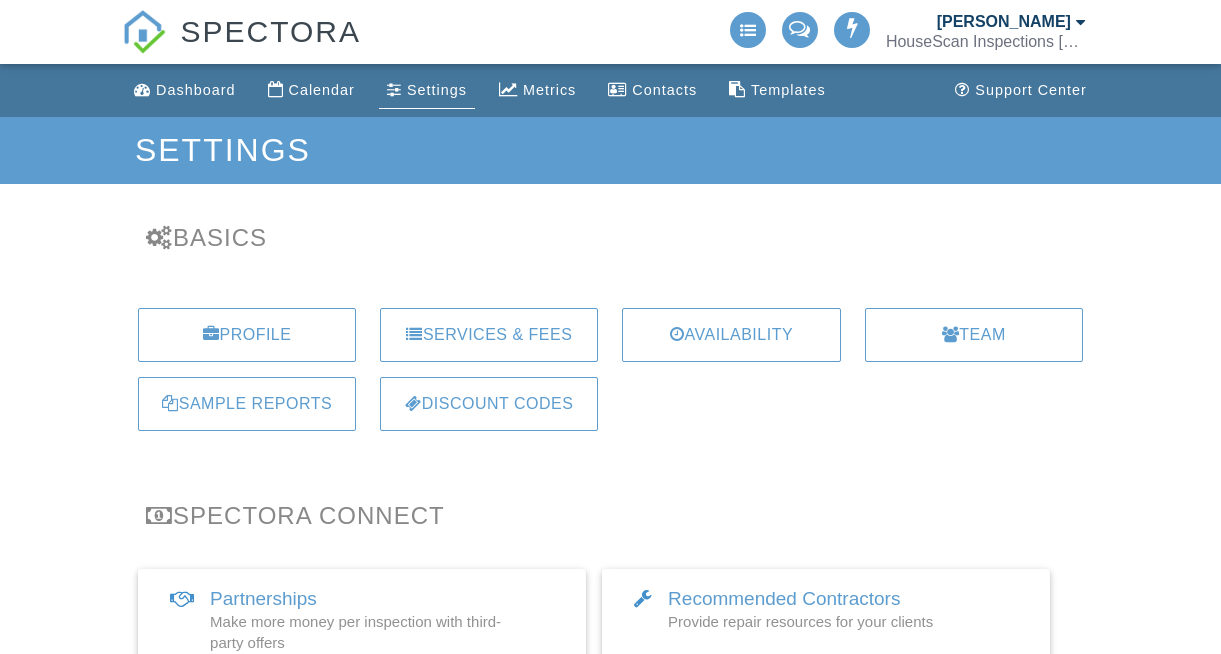 scroll, scrollTop: 0, scrollLeft: 0, axis: both 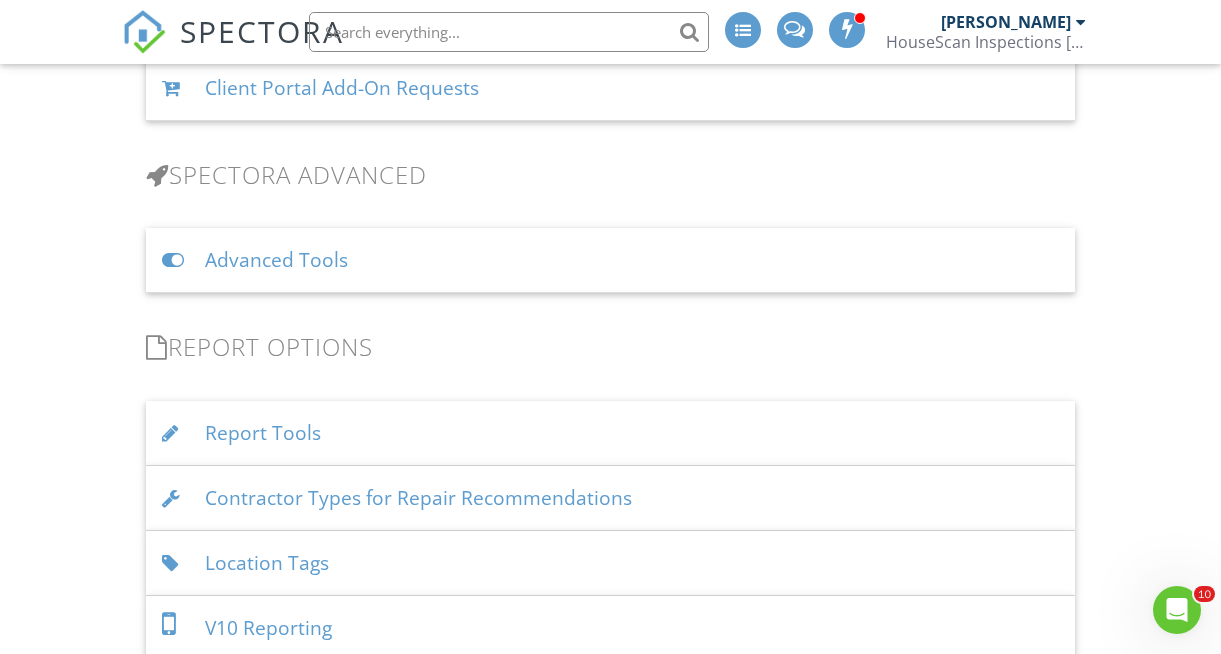 click on "Advanced Tools" at bounding box center [610, 260] 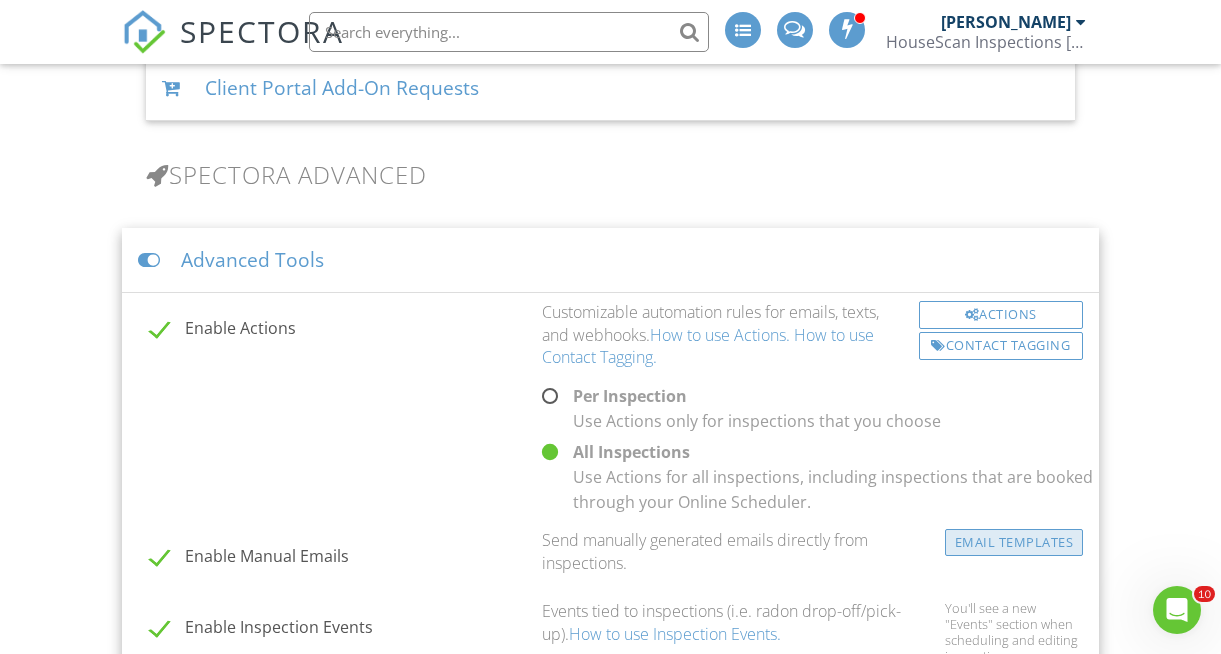 click on "Email Templates" at bounding box center (1013, 542) 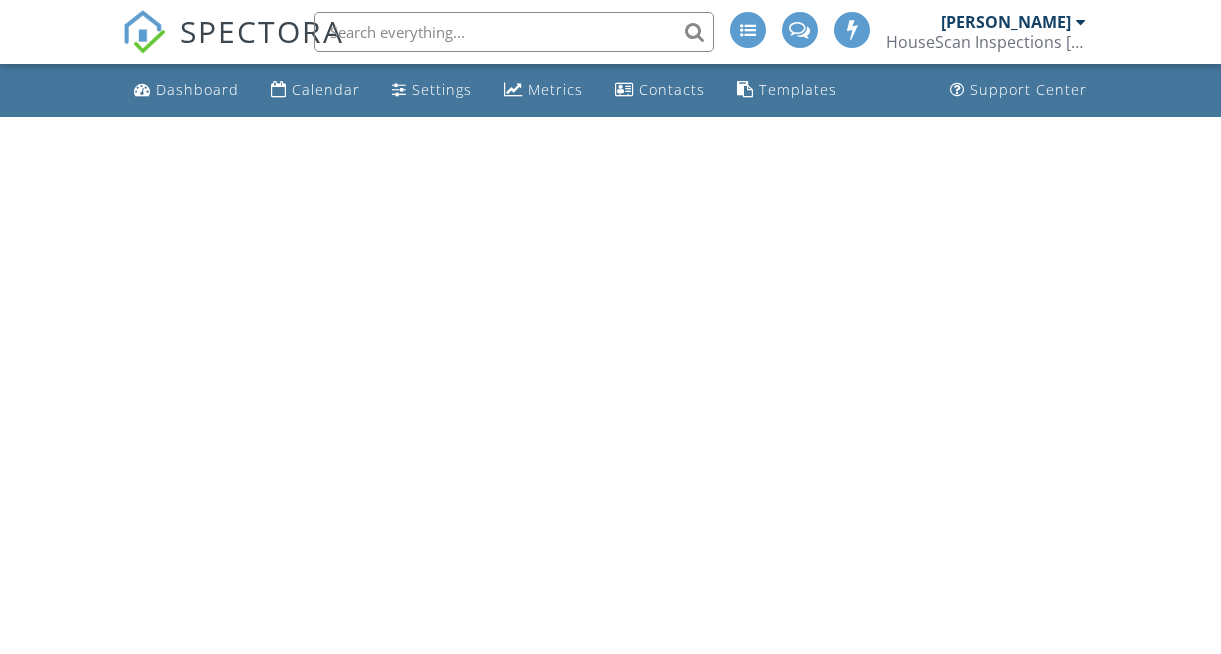 scroll, scrollTop: 0, scrollLeft: 0, axis: both 